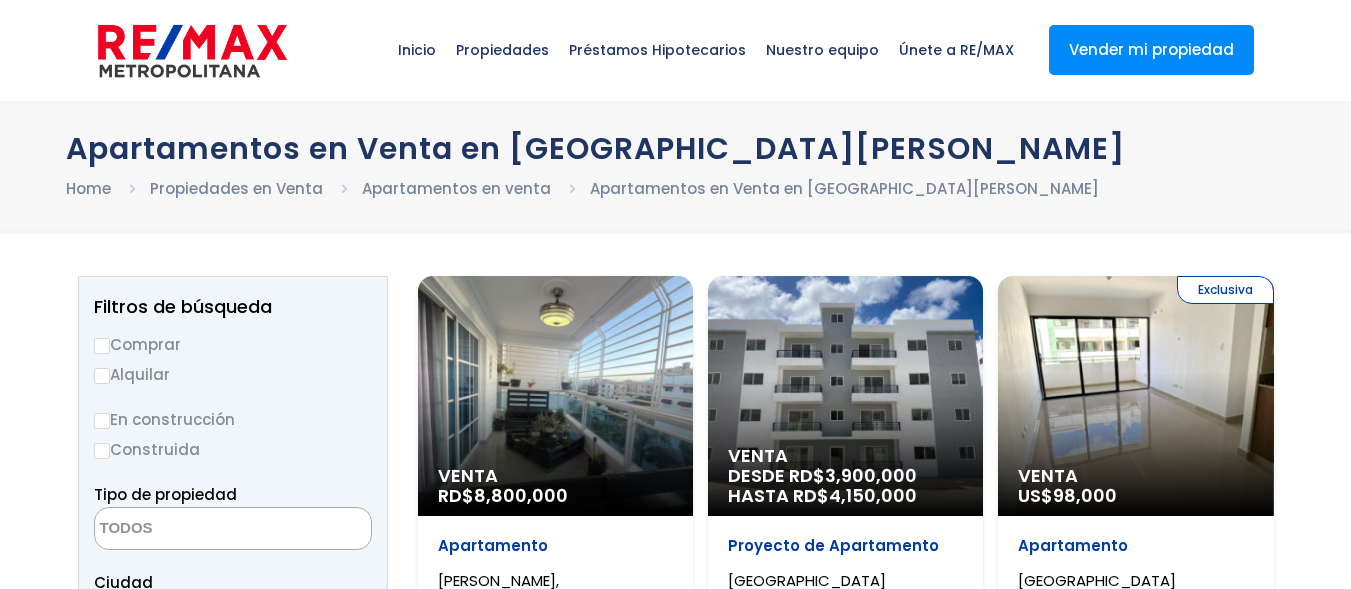 select 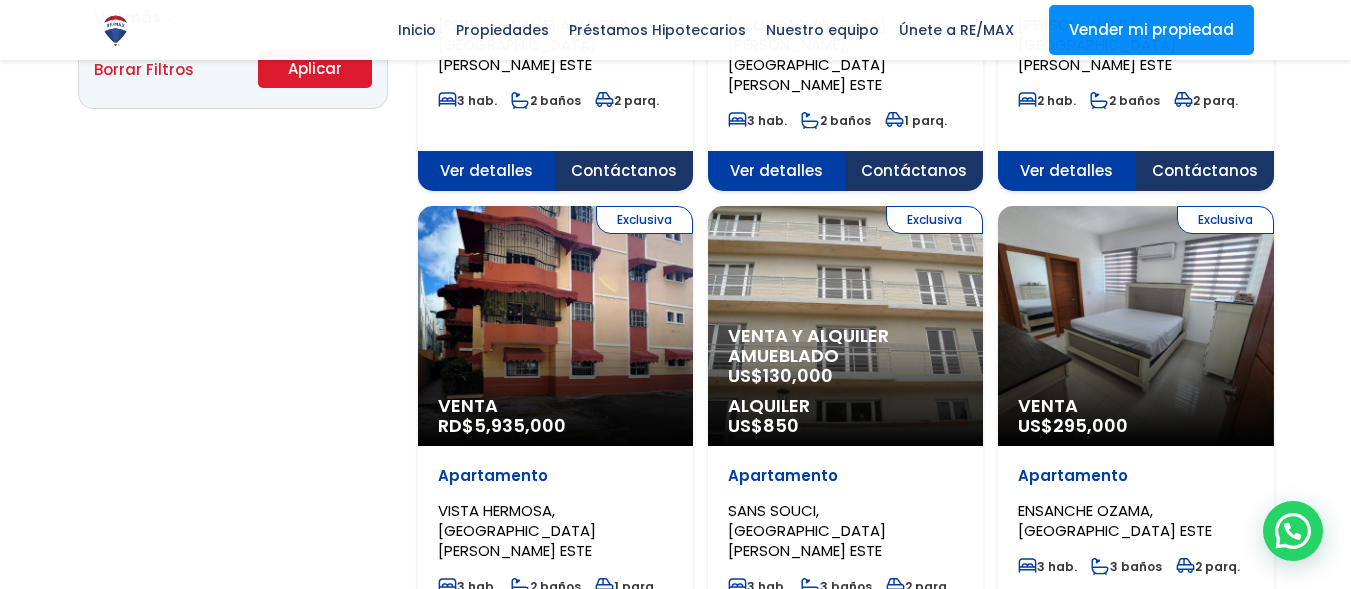 scroll, scrollTop: 1500, scrollLeft: 0, axis: vertical 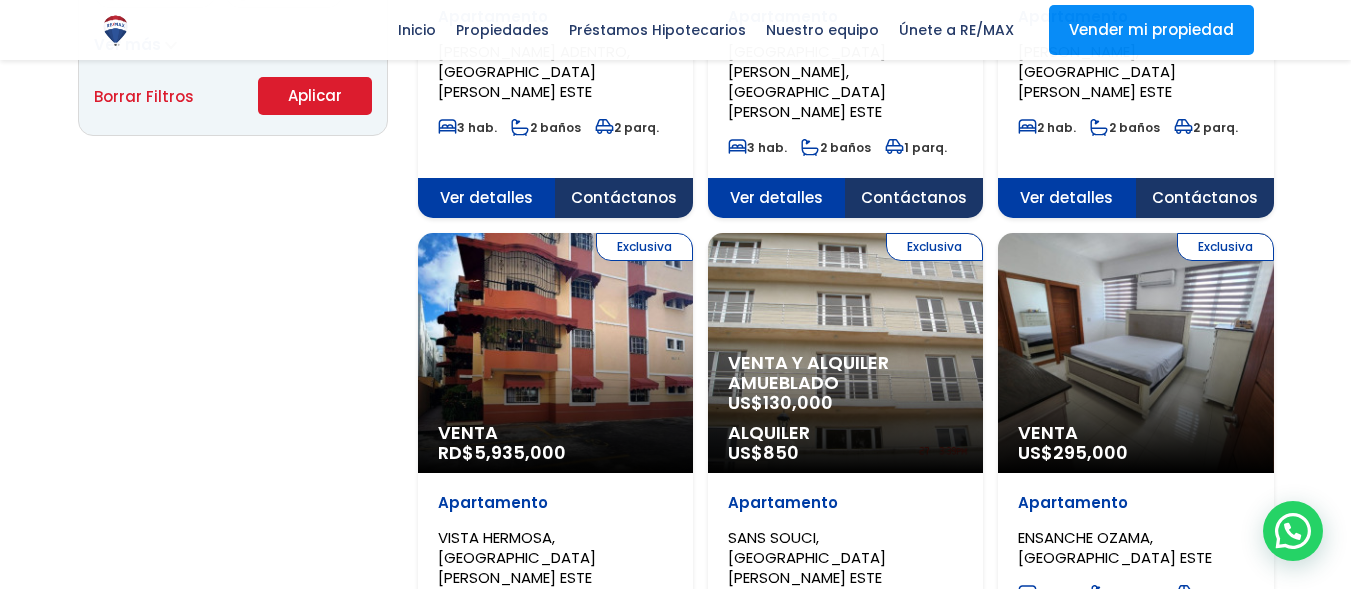 click on "Venta y alquiler amueblado" at bounding box center (555, -1025) 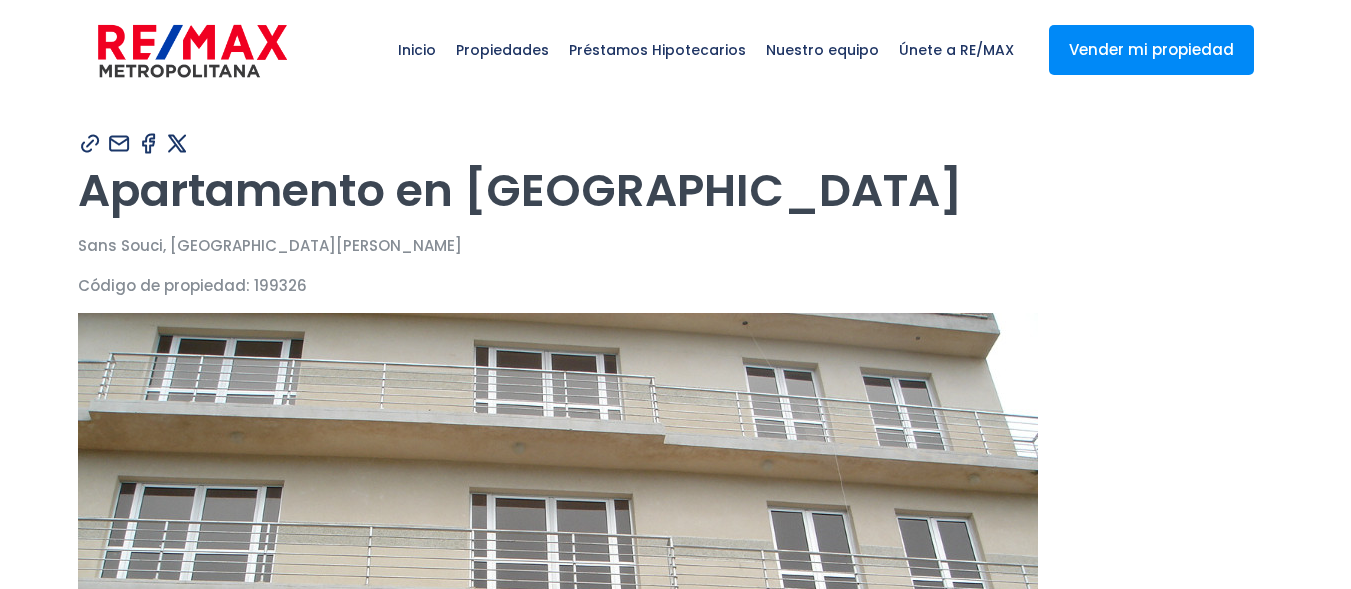scroll, scrollTop: 0, scrollLeft: 0, axis: both 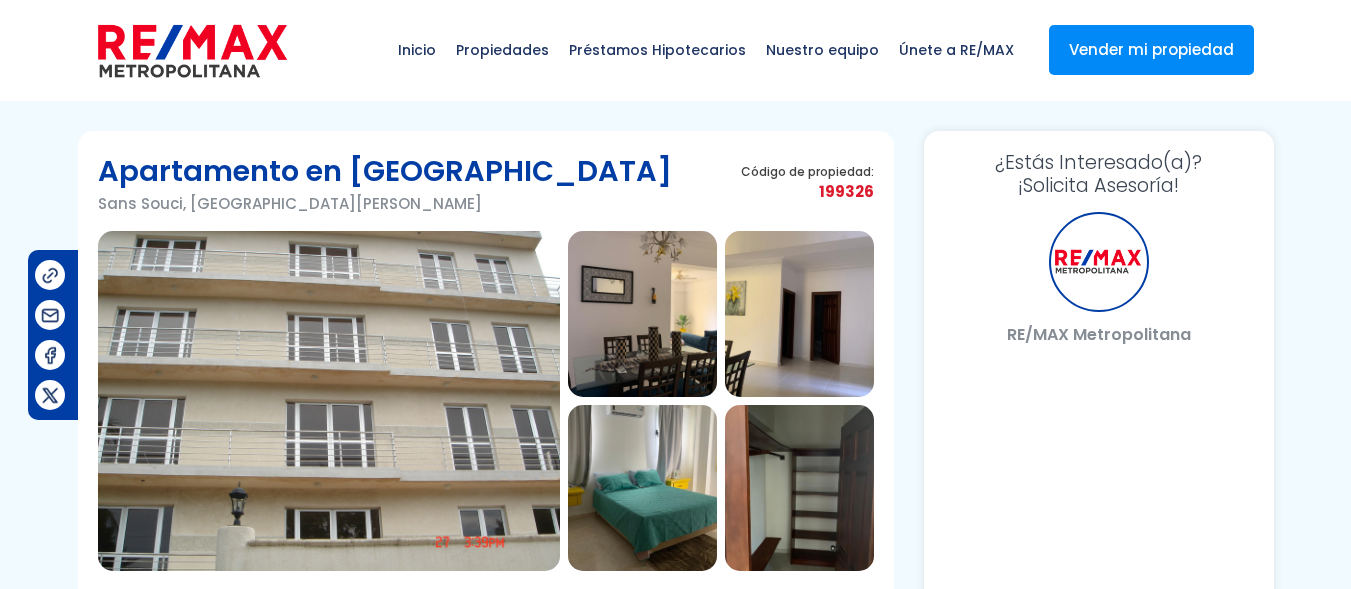 select on "DO" 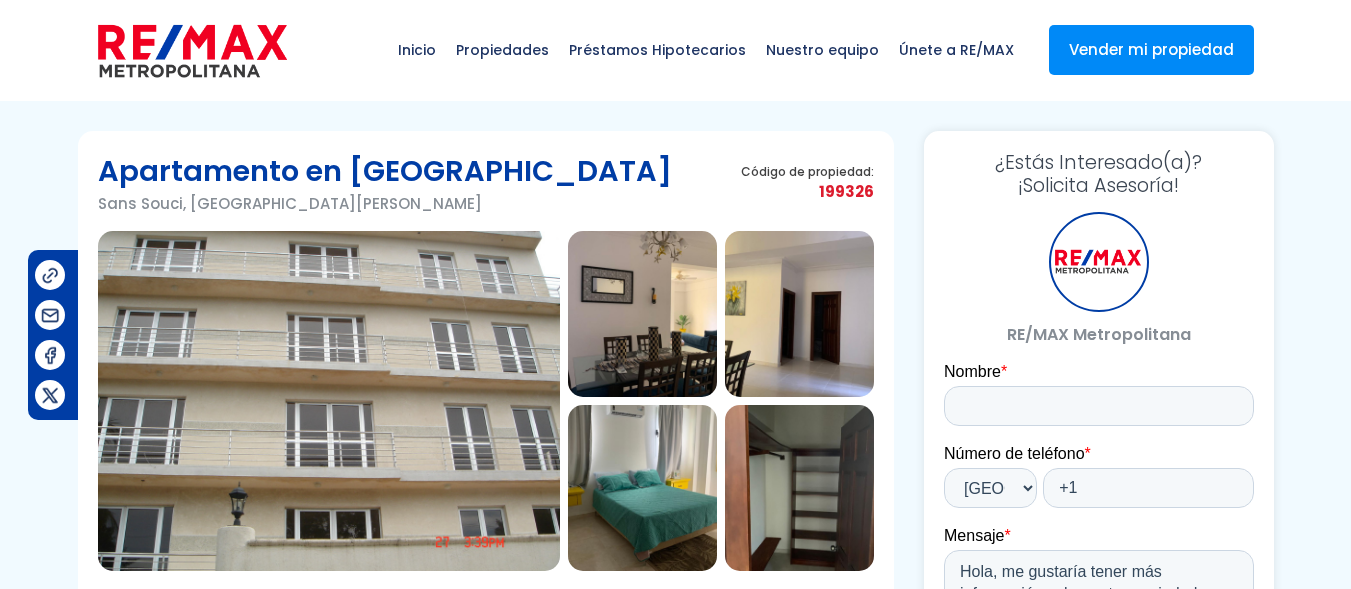 scroll, scrollTop: 0, scrollLeft: 0, axis: both 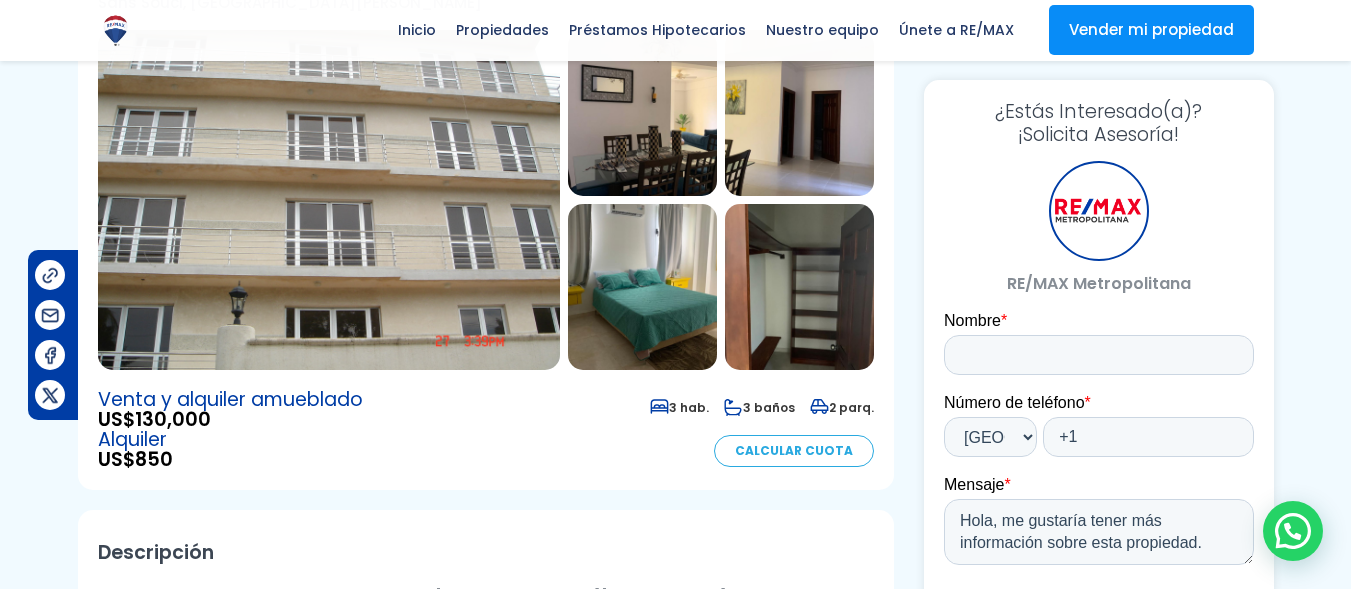 click at bounding box center [329, 200] 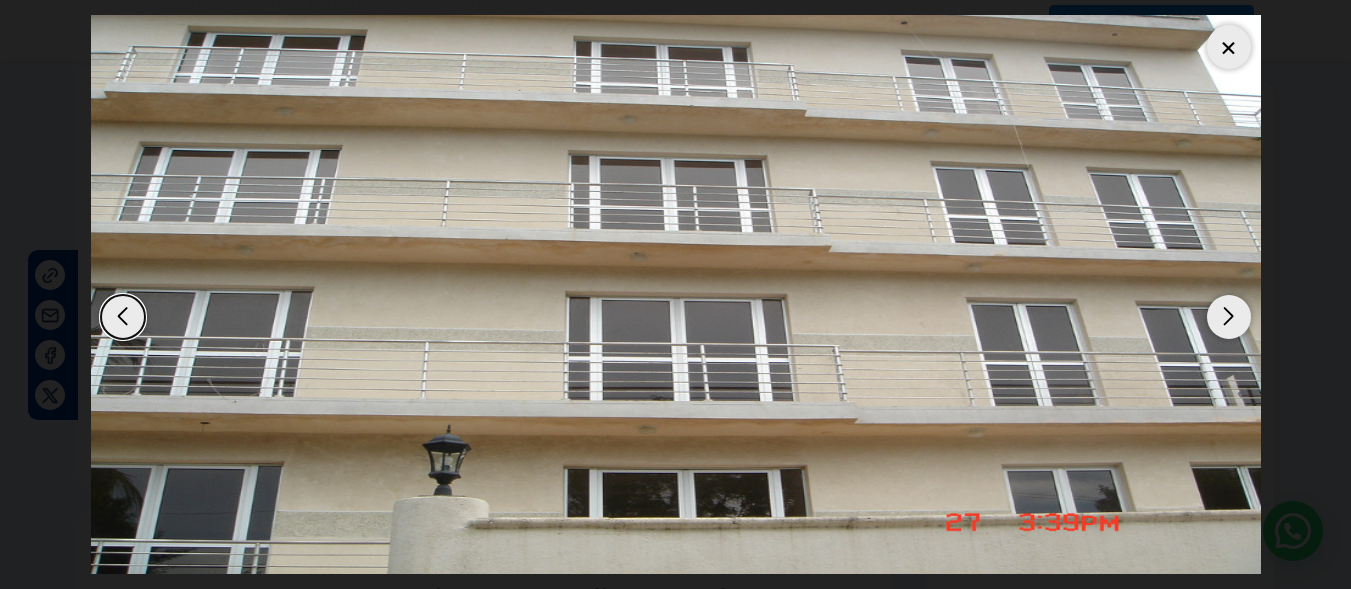 click at bounding box center (1229, 317) 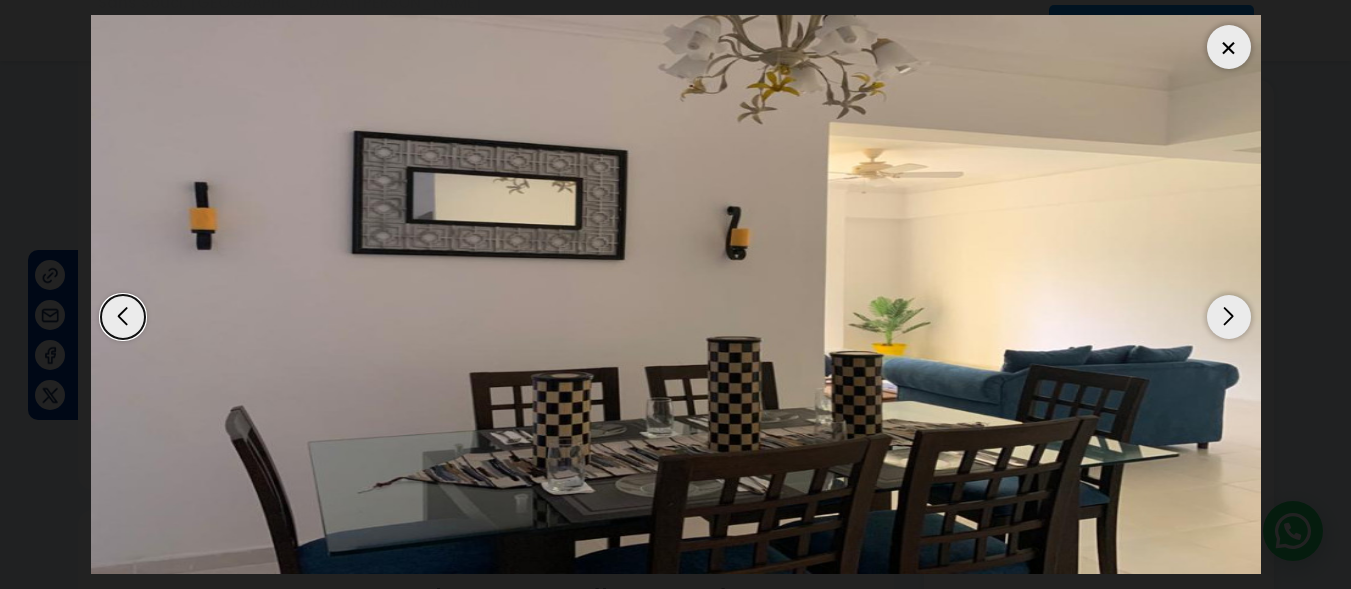 click at bounding box center (1229, 317) 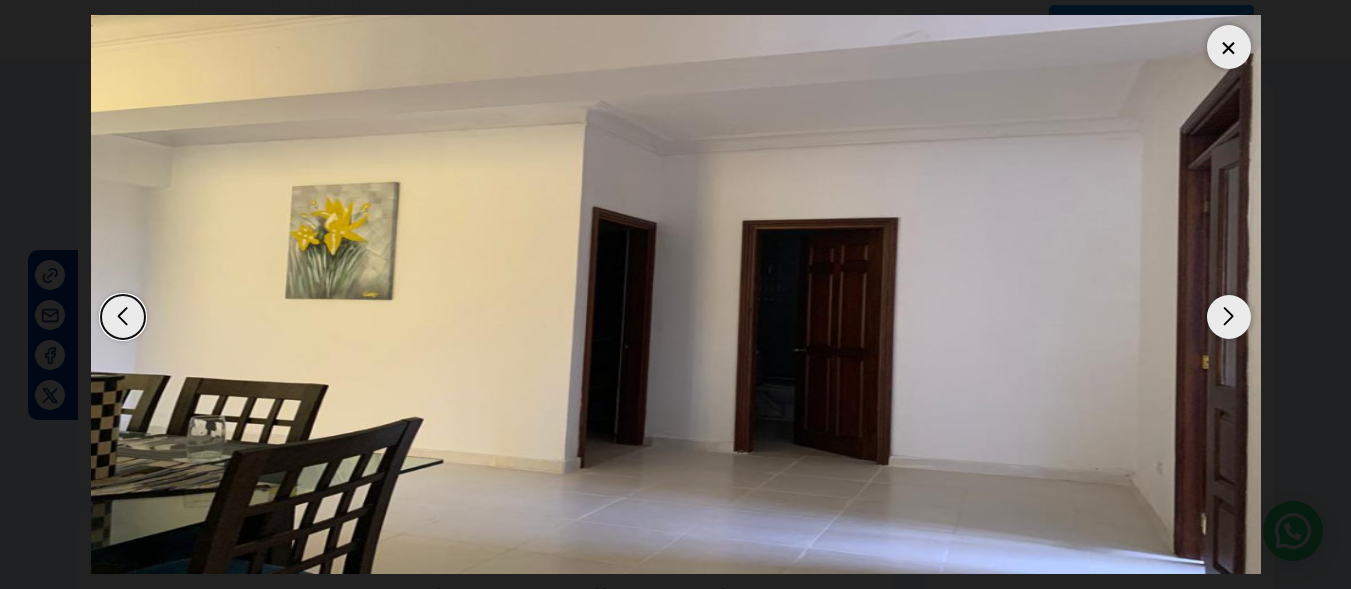 click at bounding box center (1229, 317) 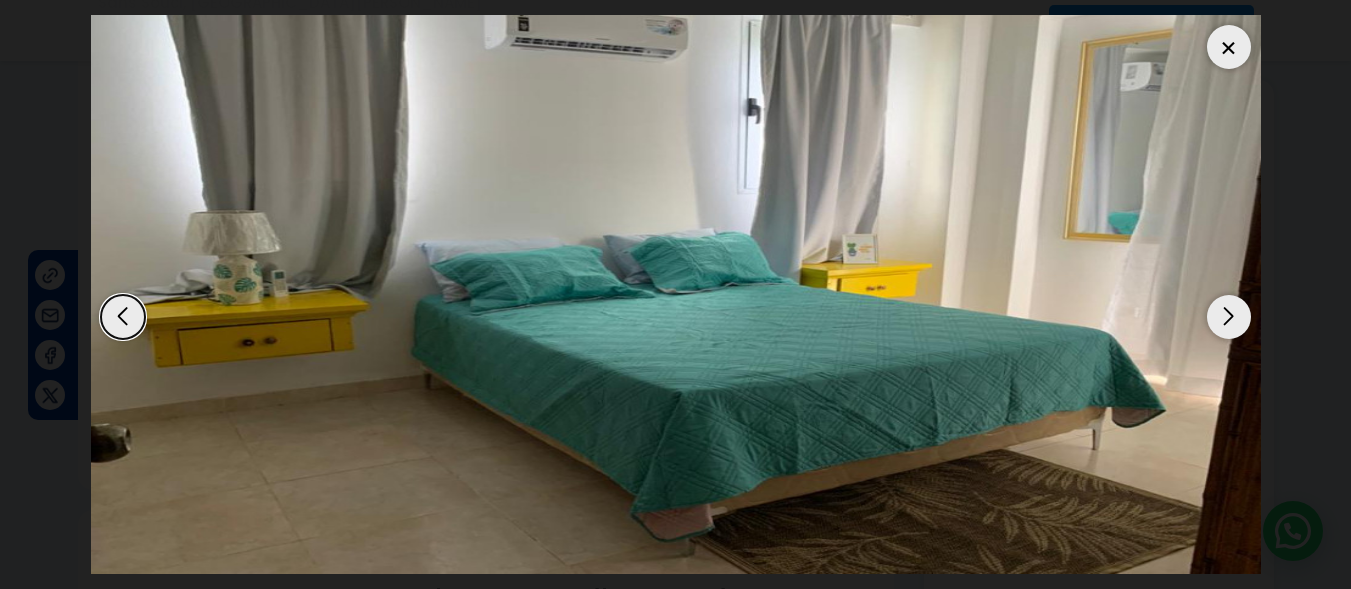 click at bounding box center [1229, 317] 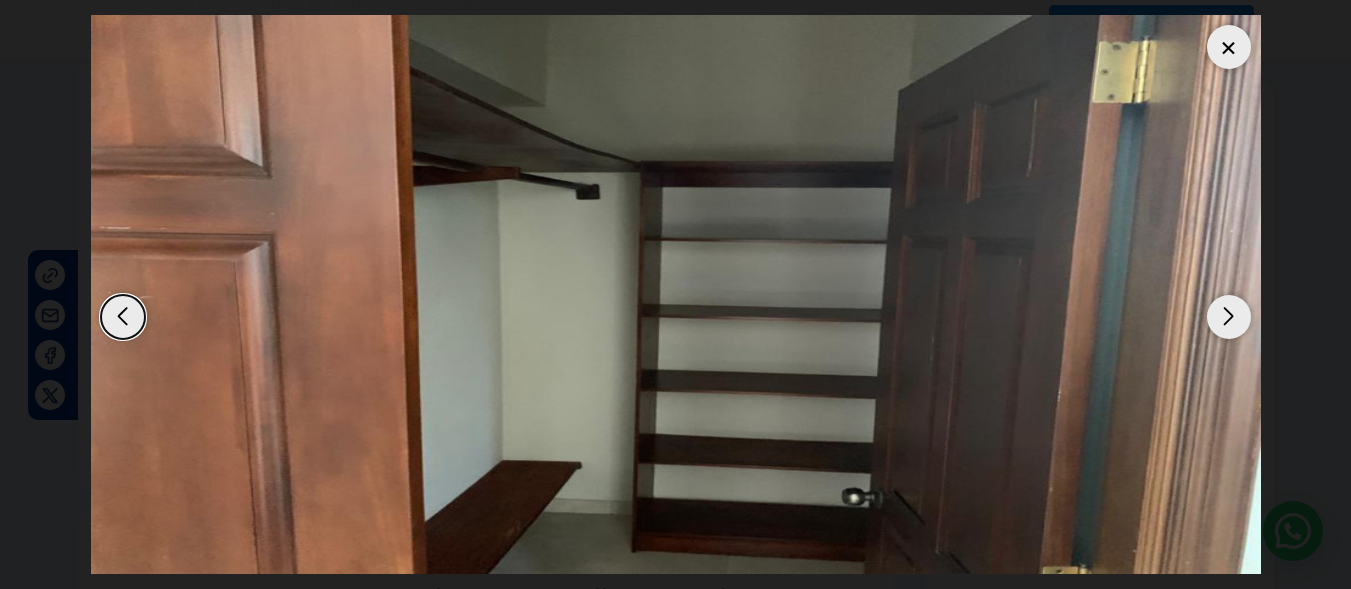 click at bounding box center (1229, 317) 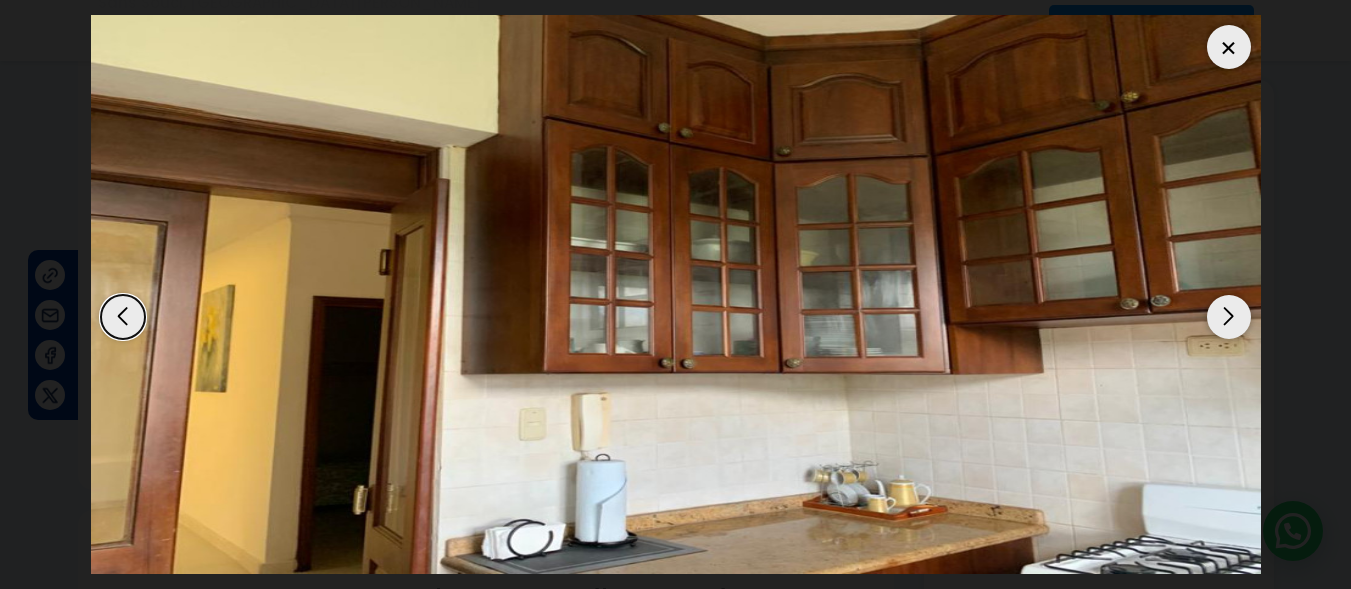 click at bounding box center (1229, 317) 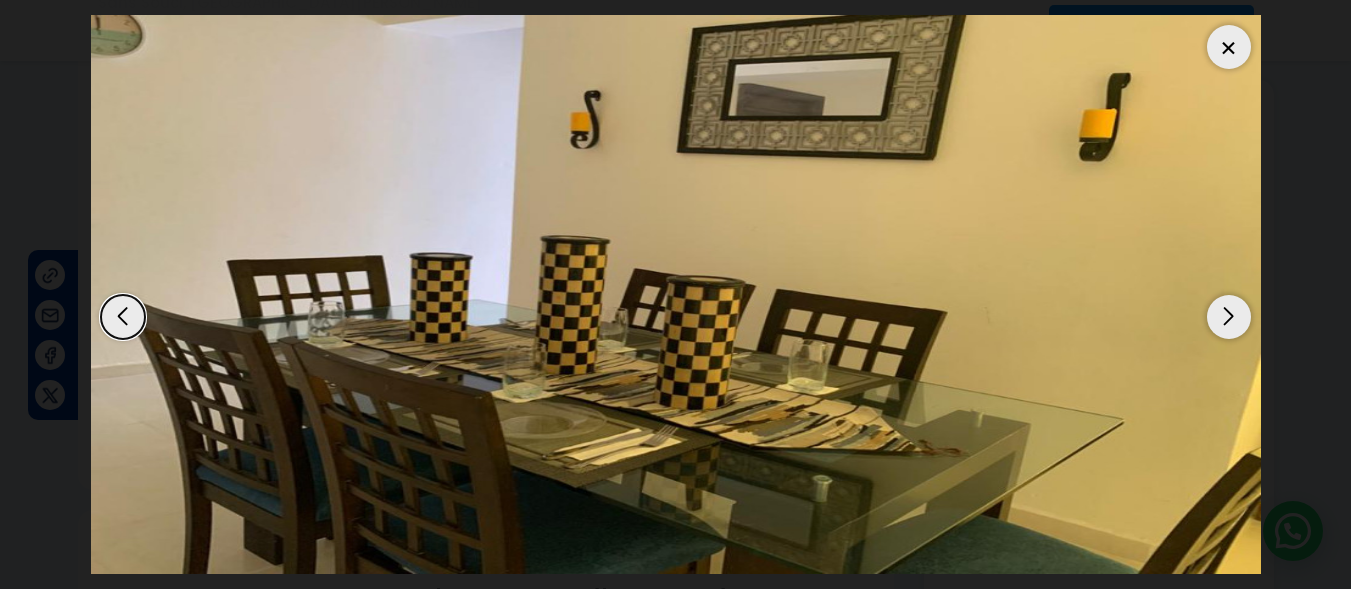 click at bounding box center [1229, 317] 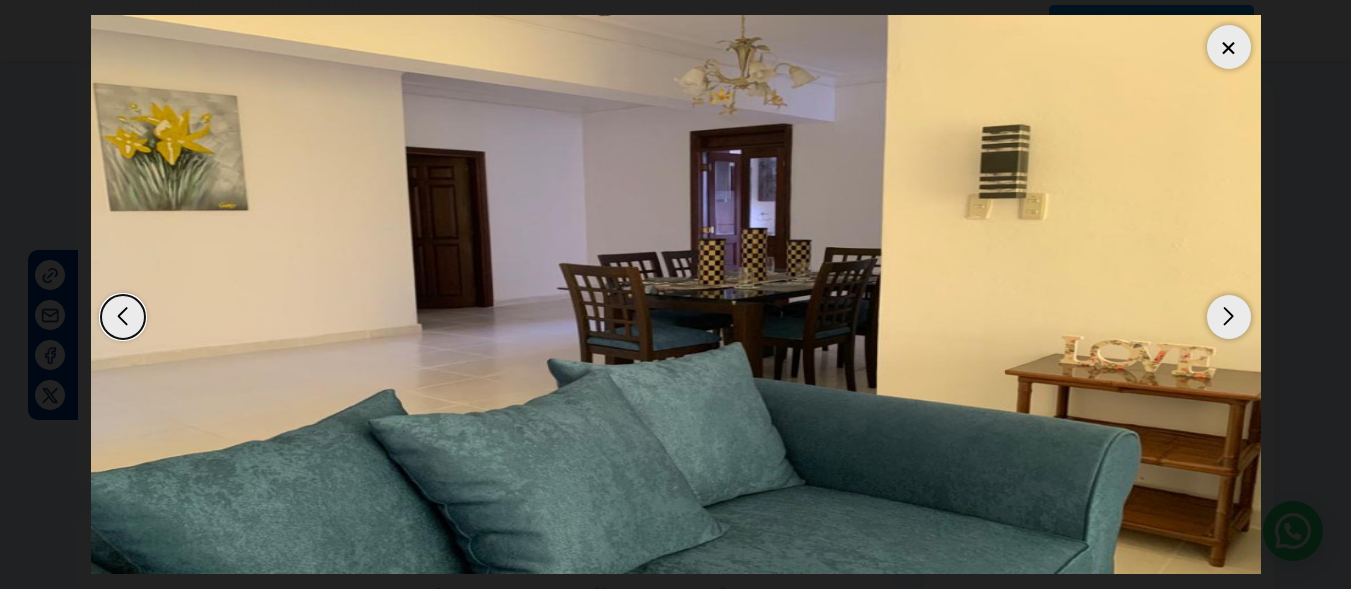 click at bounding box center (1229, 317) 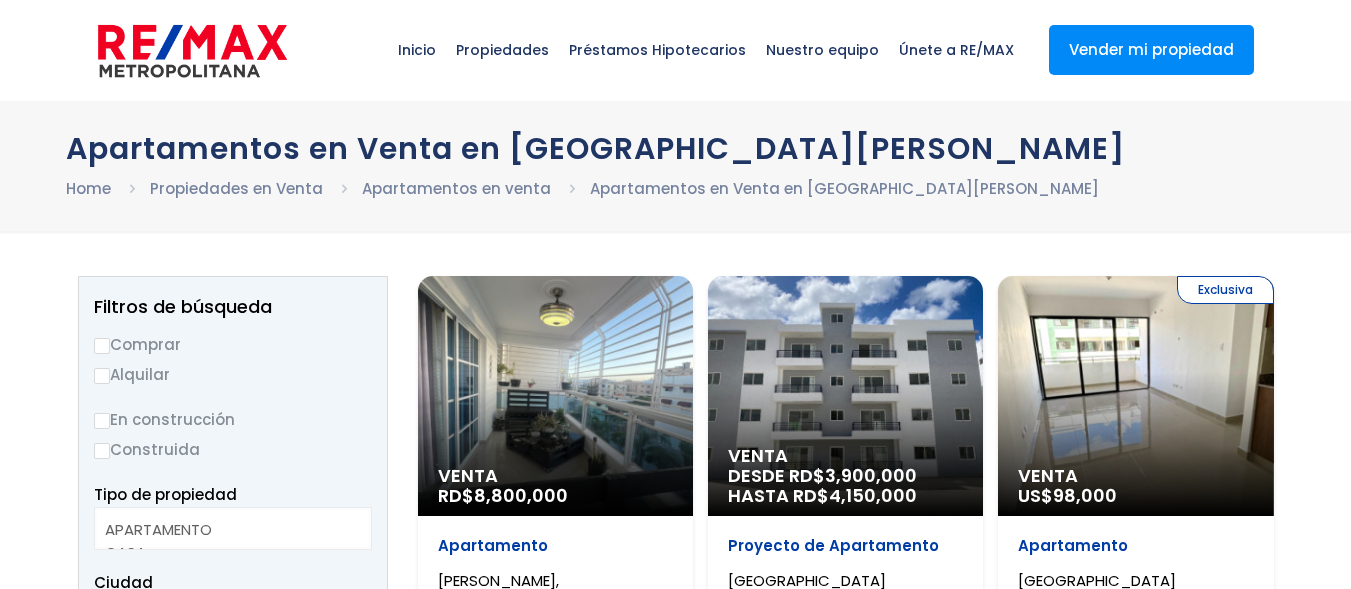 select 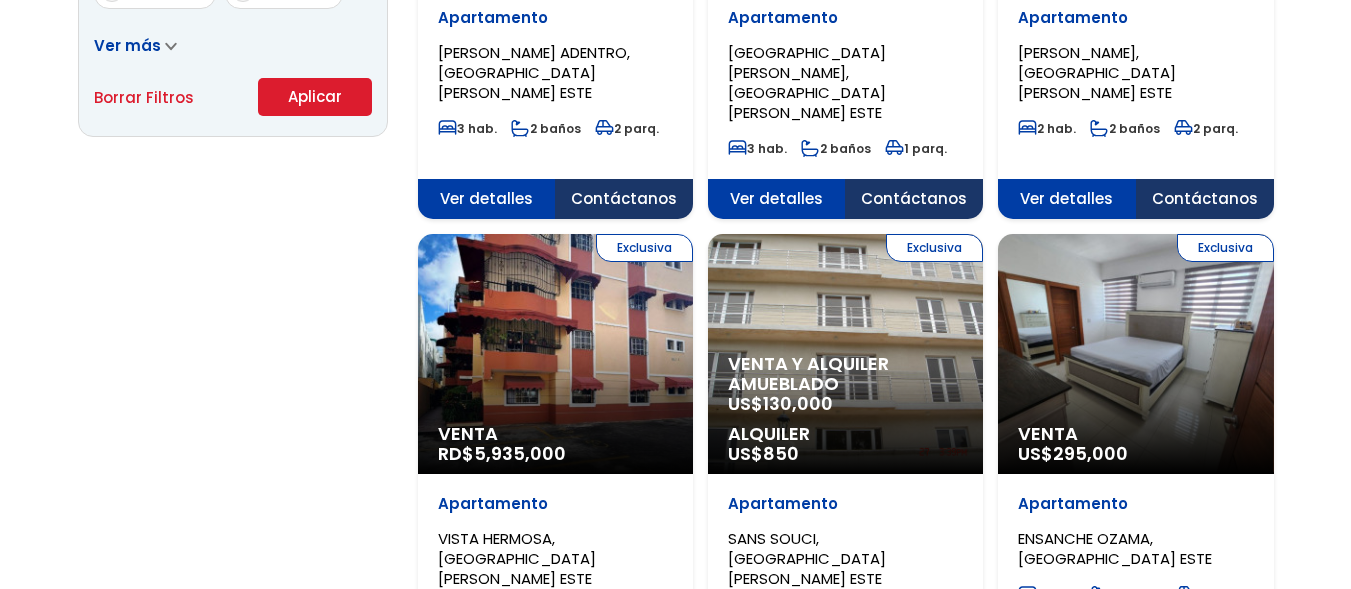 scroll, scrollTop: 0, scrollLeft: 0, axis: both 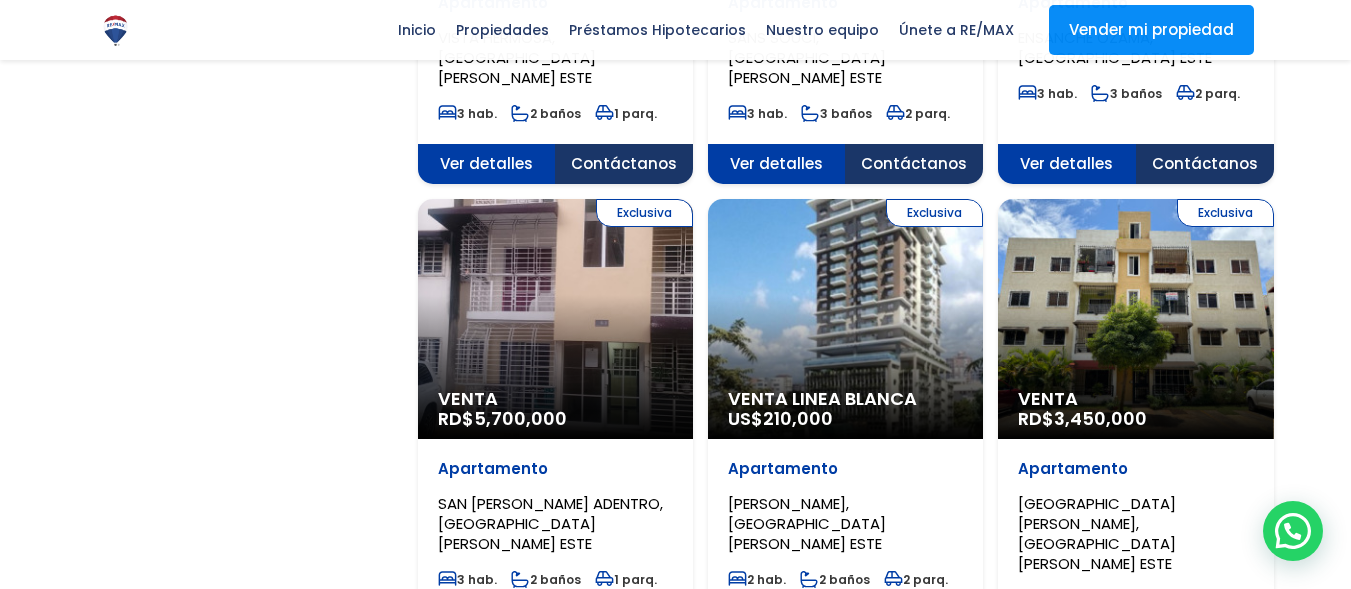 click on "Exclusiva
Venta
RD$  3,450,000" at bounding box center [555, -1605] 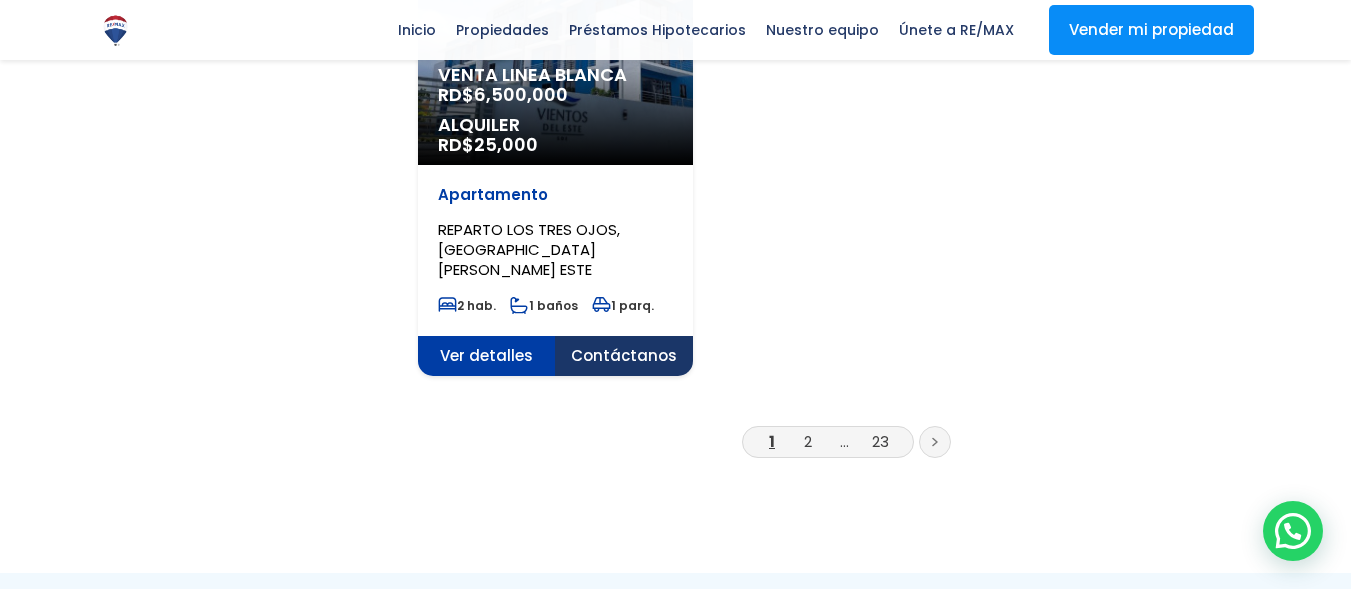 scroll, scrollTop: 2800, scrollLeft: 0, axis: vertical 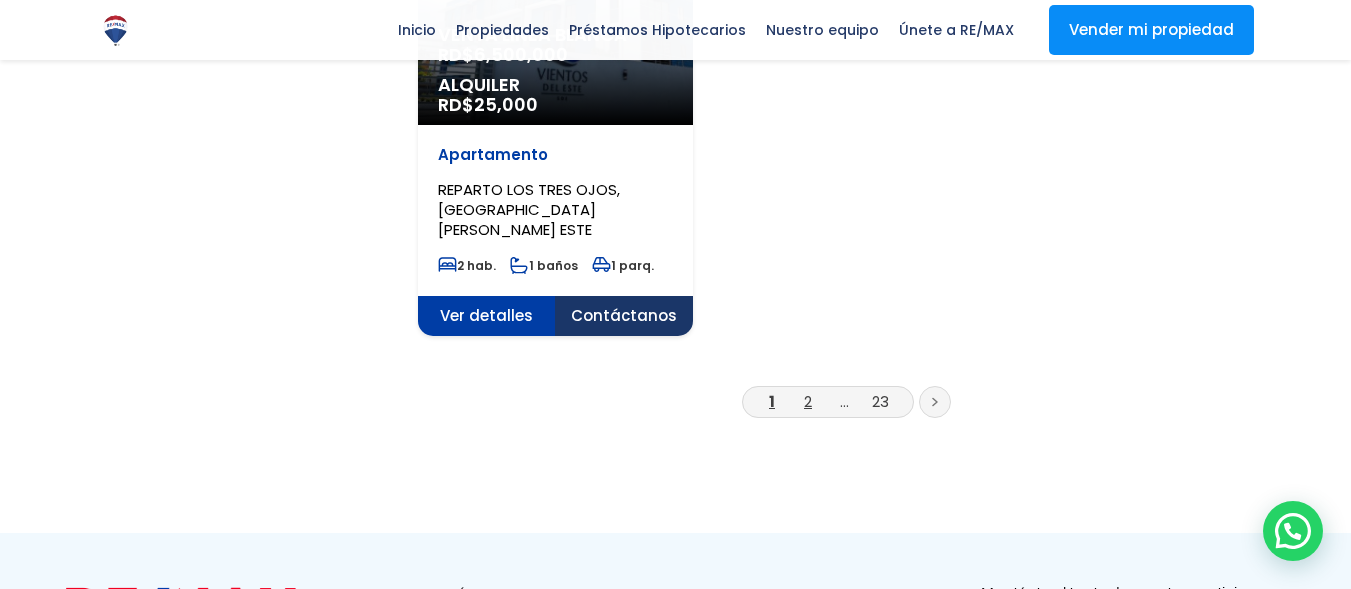 click on "2" at bounding box center (808, 401) 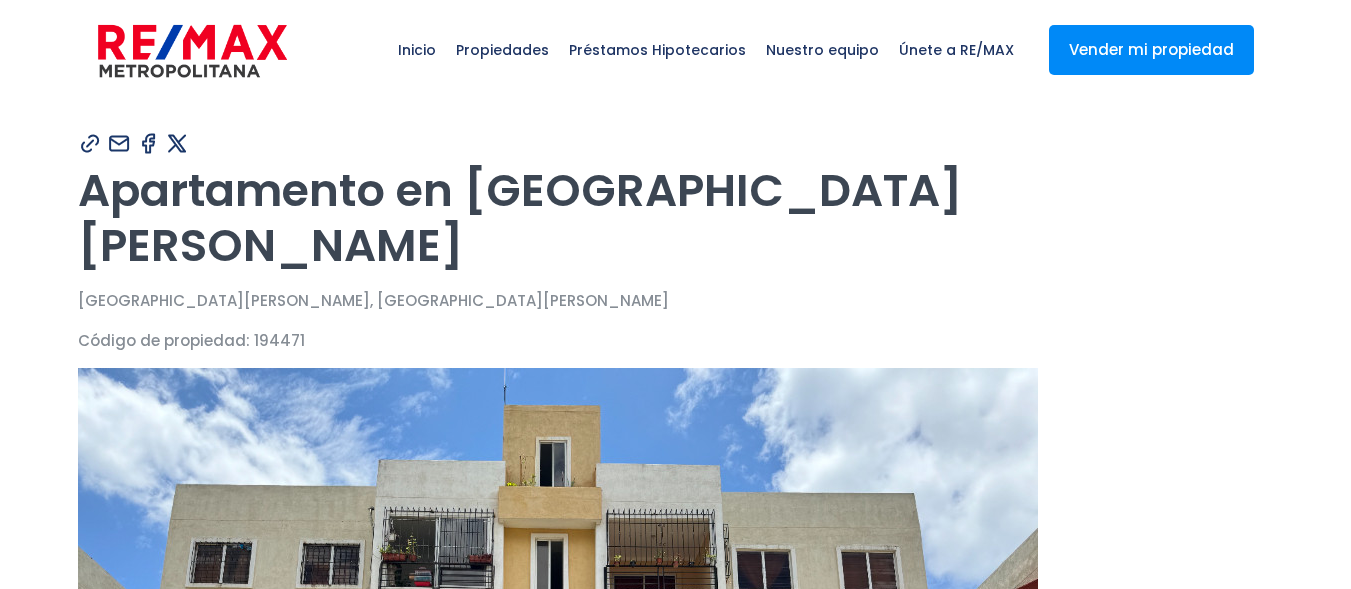 scroll, scrollTop: 0, scrollLeft: 0, axis: both 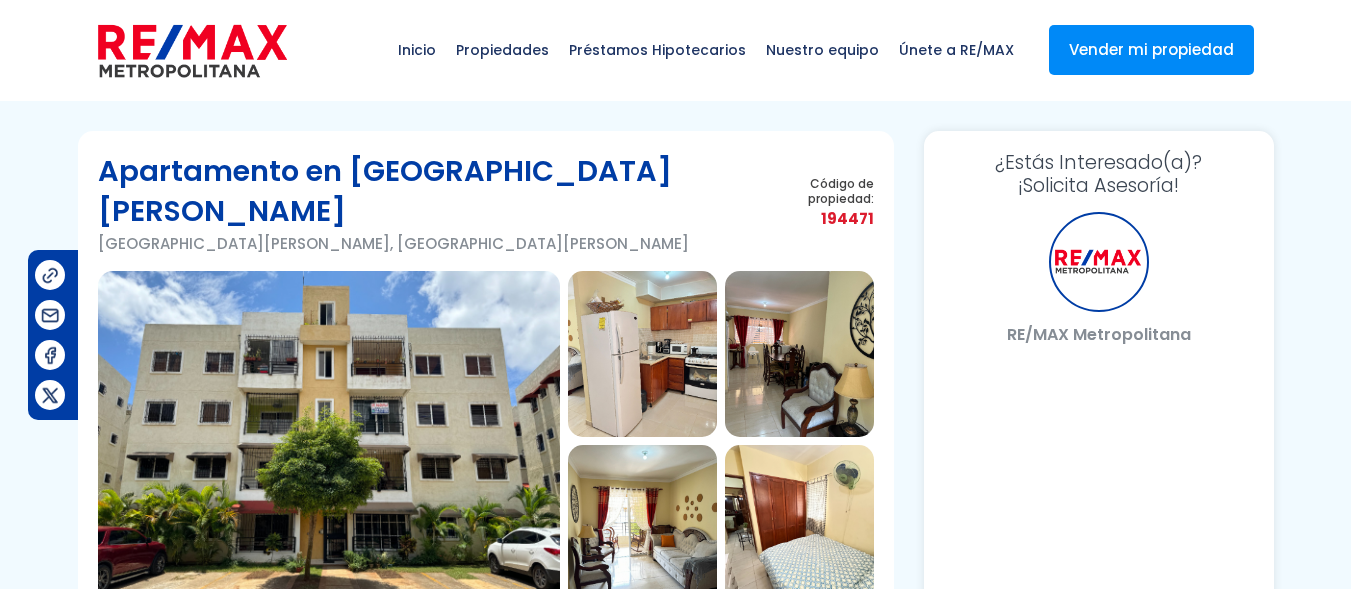select on "DO" 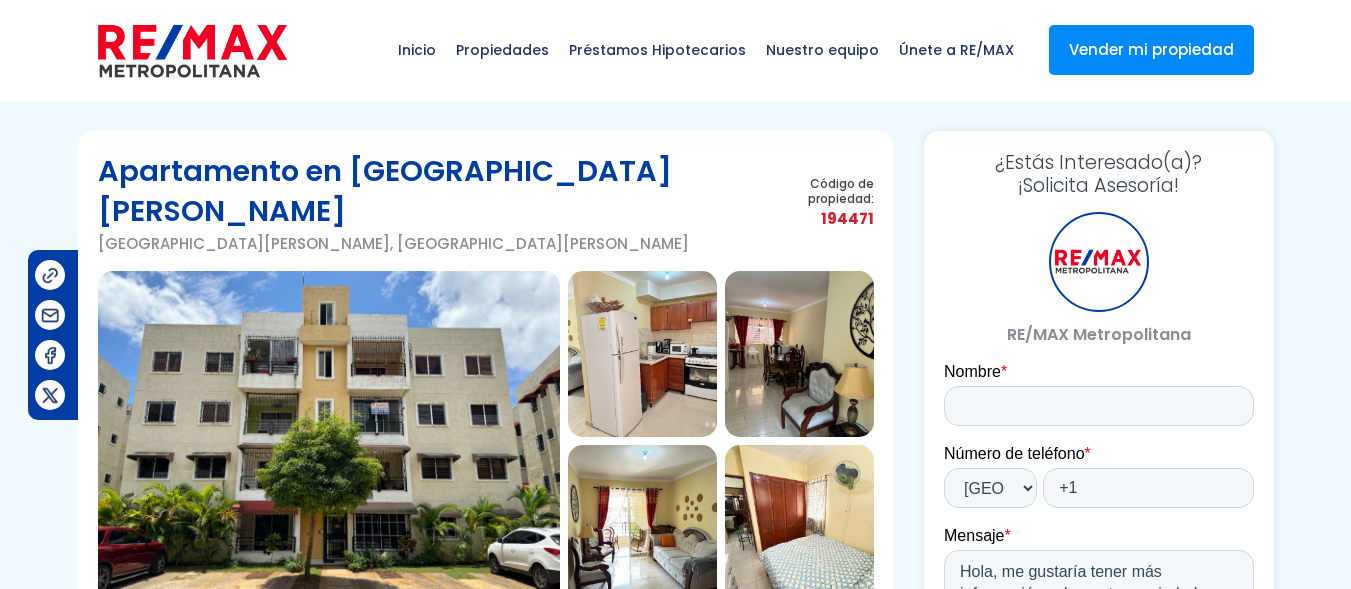 scroll, scrollTop: 0, scrollLeft: 0, axis: both 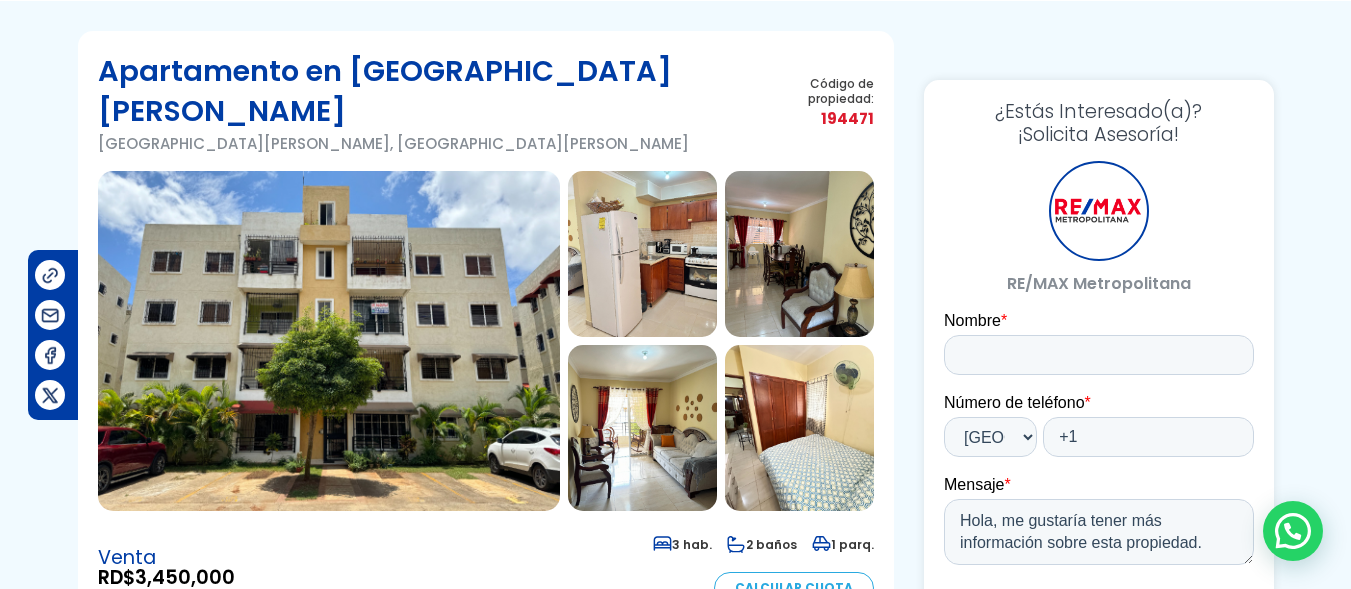 click at bounding box center [329, 341] 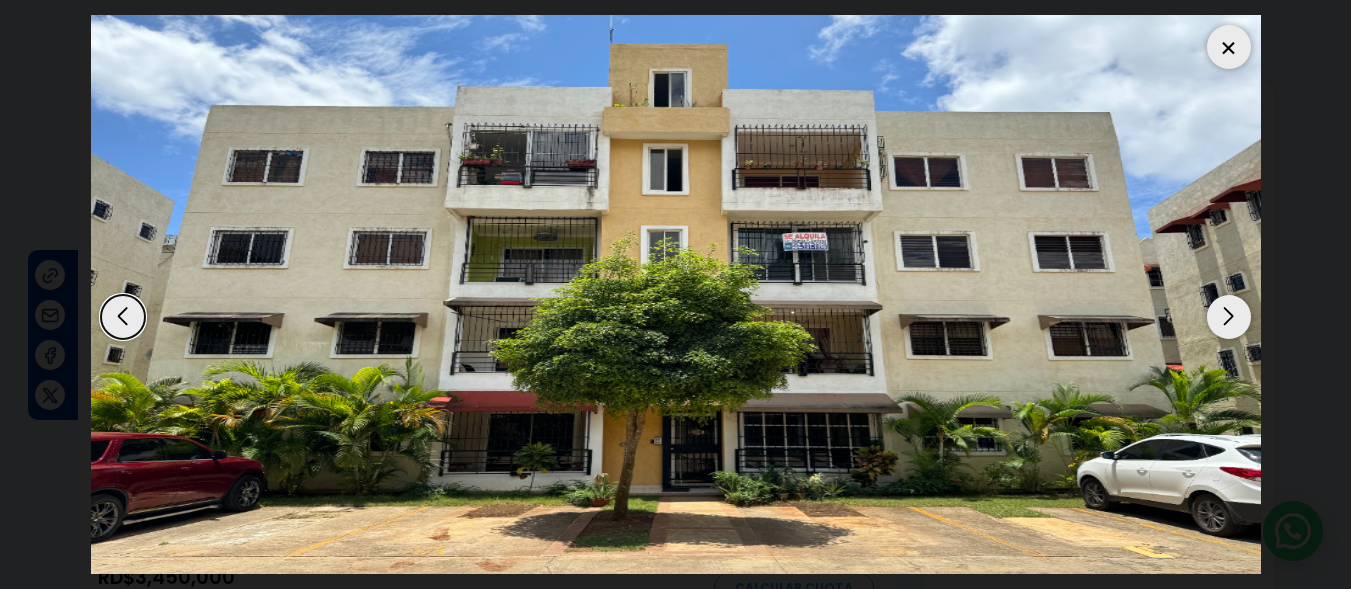 click at bounding box center (1229, 317) 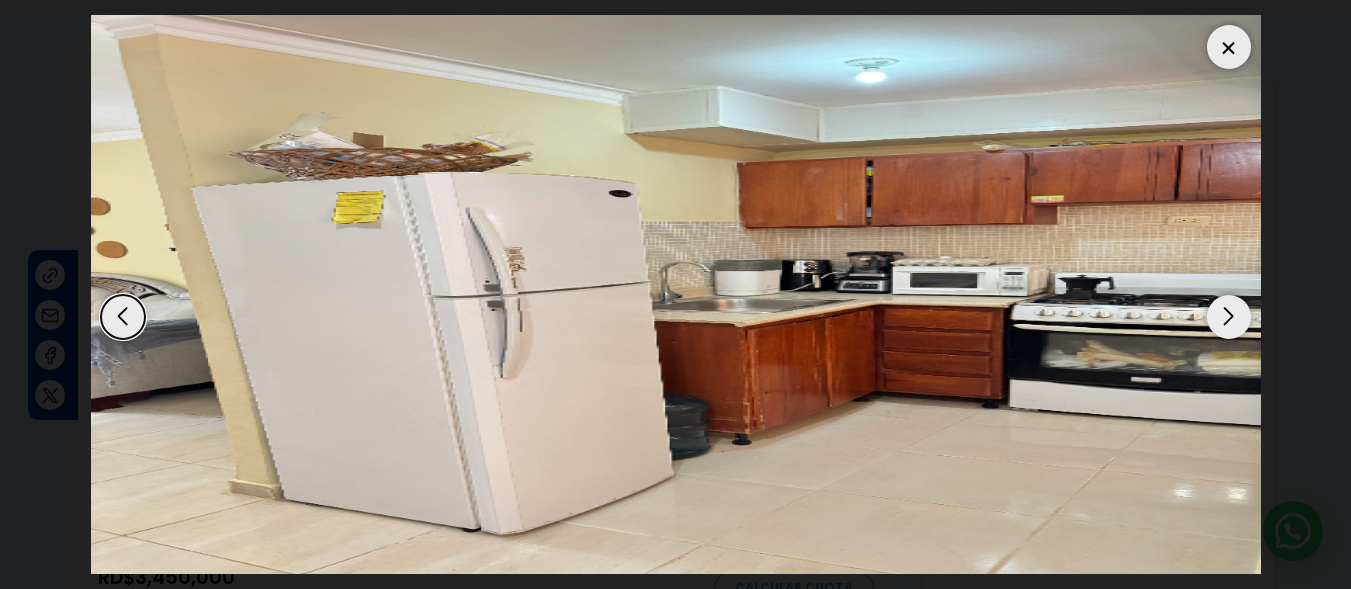 click at bounding box center (1229, 317) 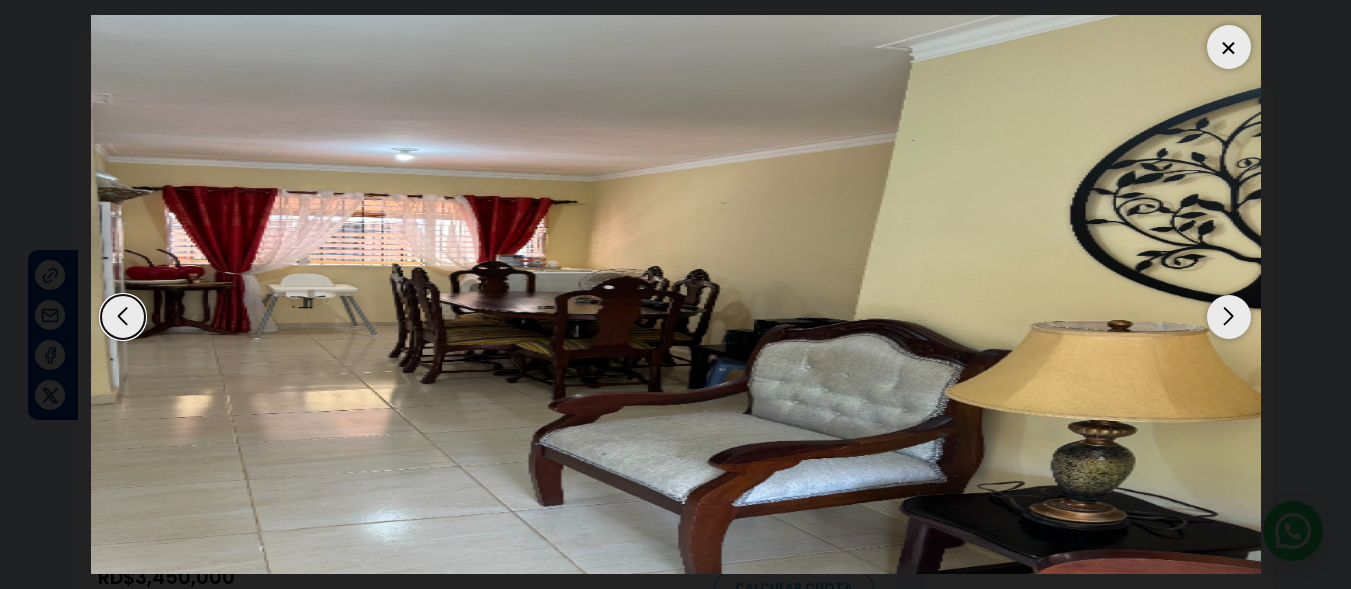 click at bounding box center (1229, 317) 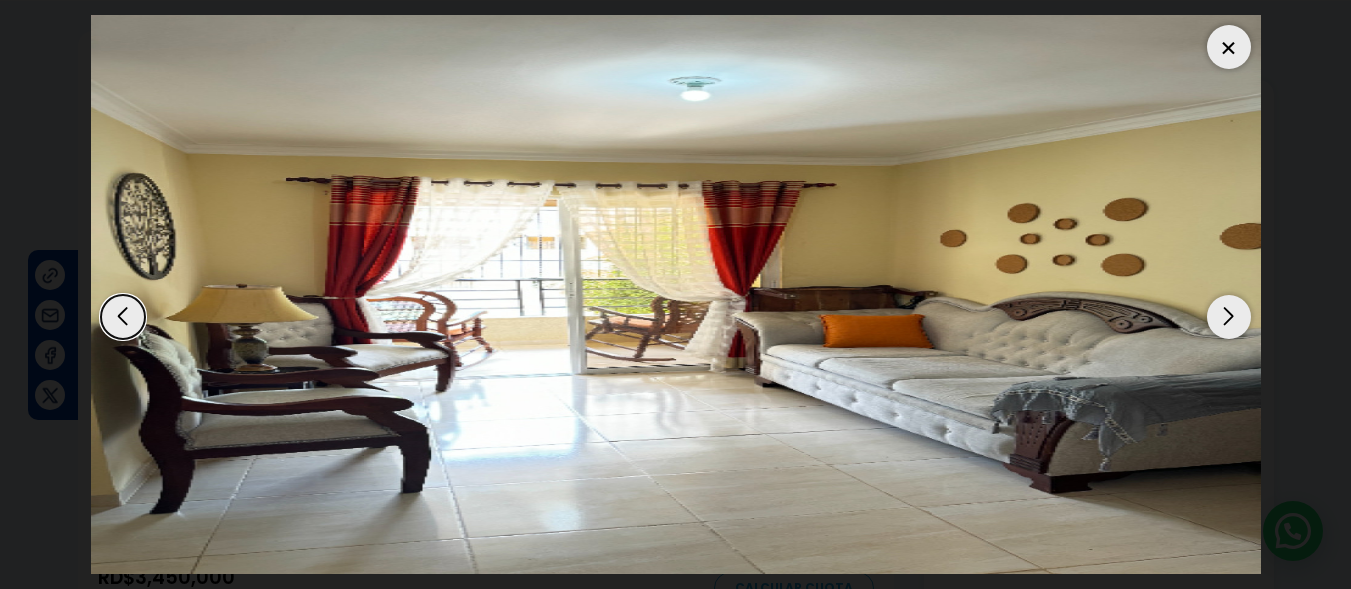 click at bounding box center [1229, 317] 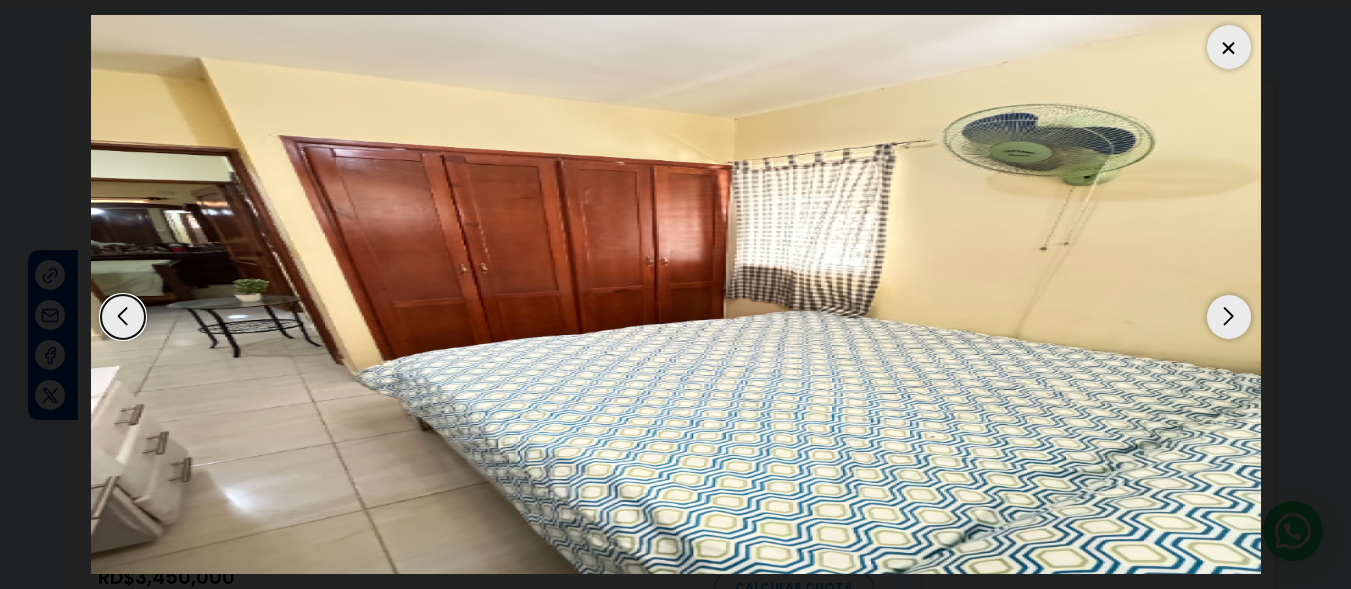click at bounding box center [1229, 317] 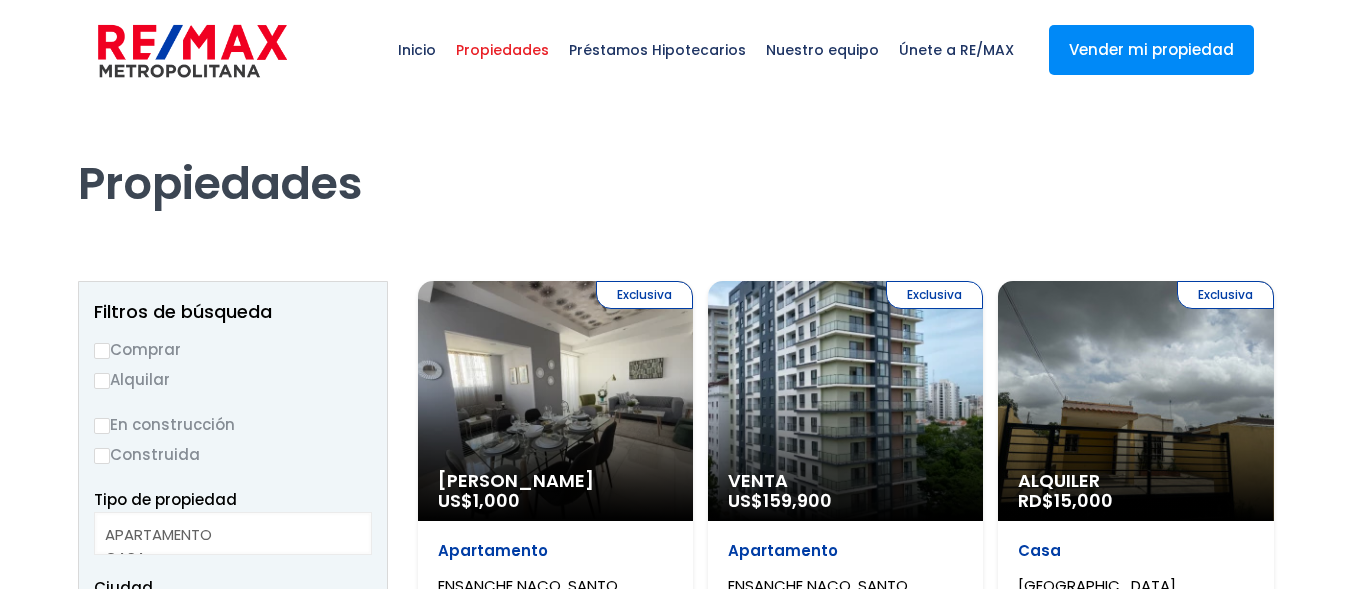 select 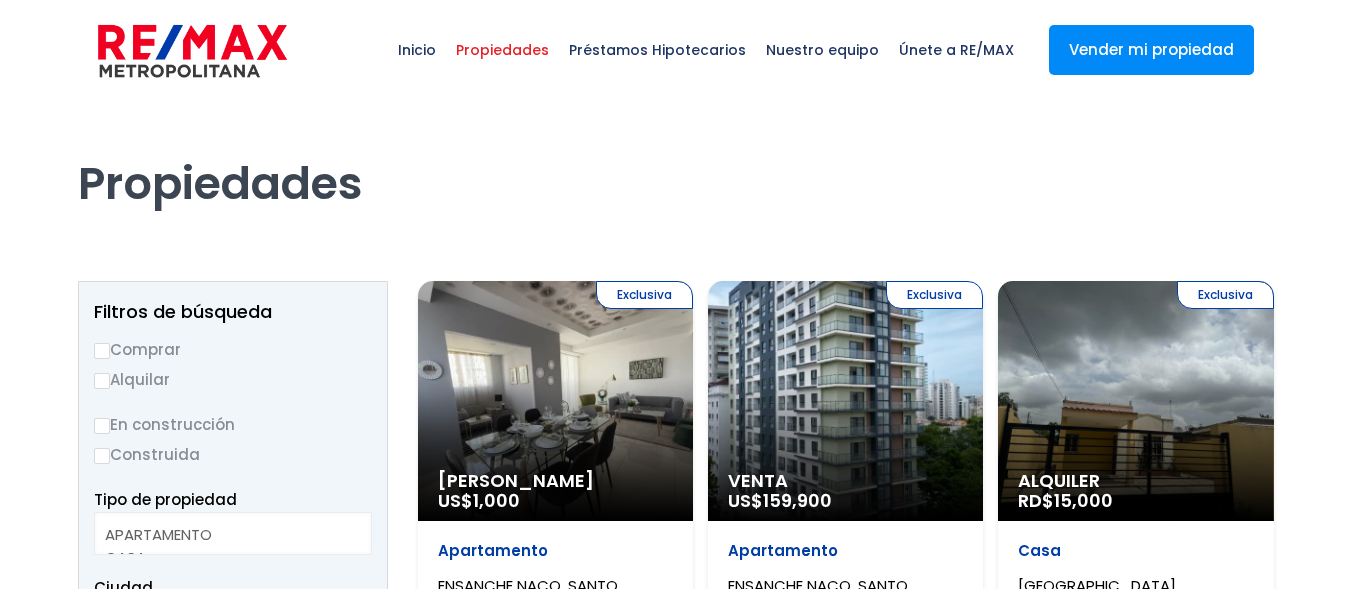 scroll, scrollTop: 0, scrollLeft: 0, axis: both 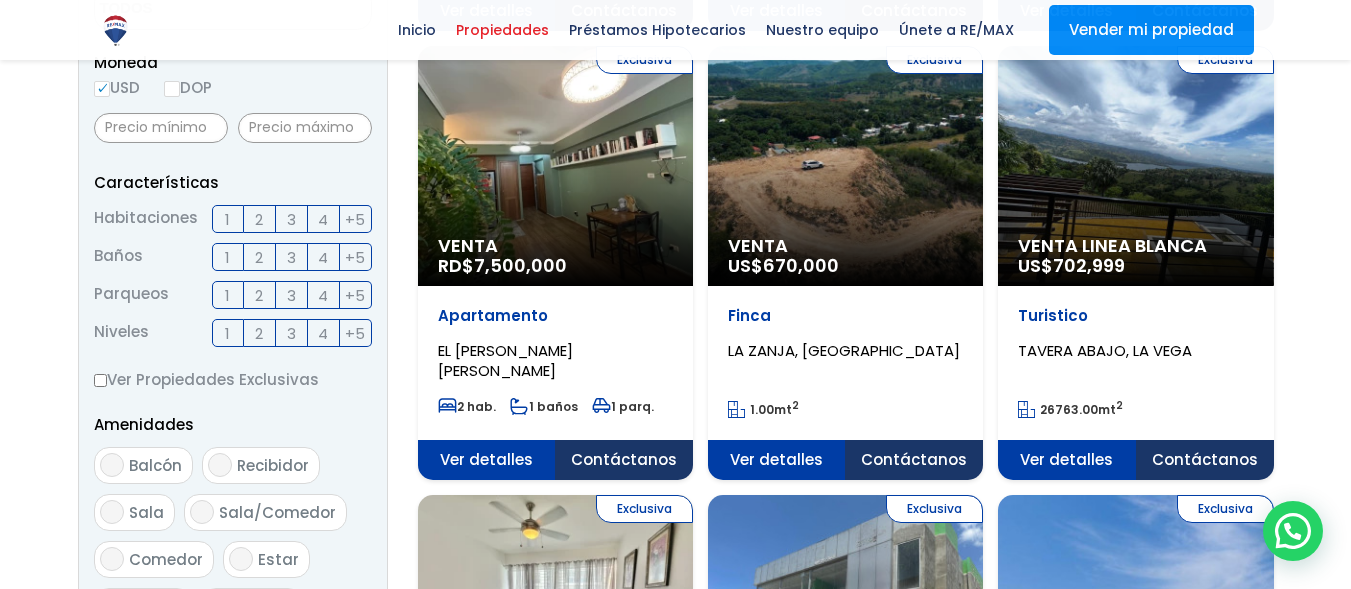 click on "Exclusiva
Venta
RD$  7,500,000" at bounding box center [555, -300] 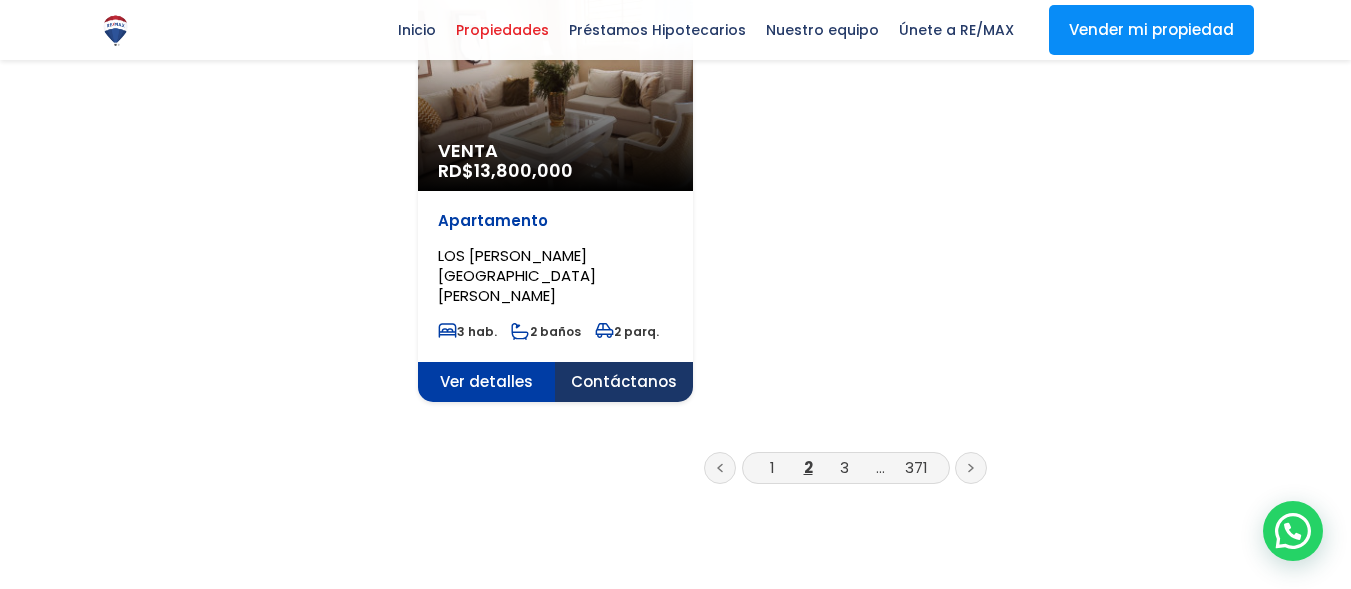scroll, scrollTop: 2700, scrollLeft: 0, axis: vertical 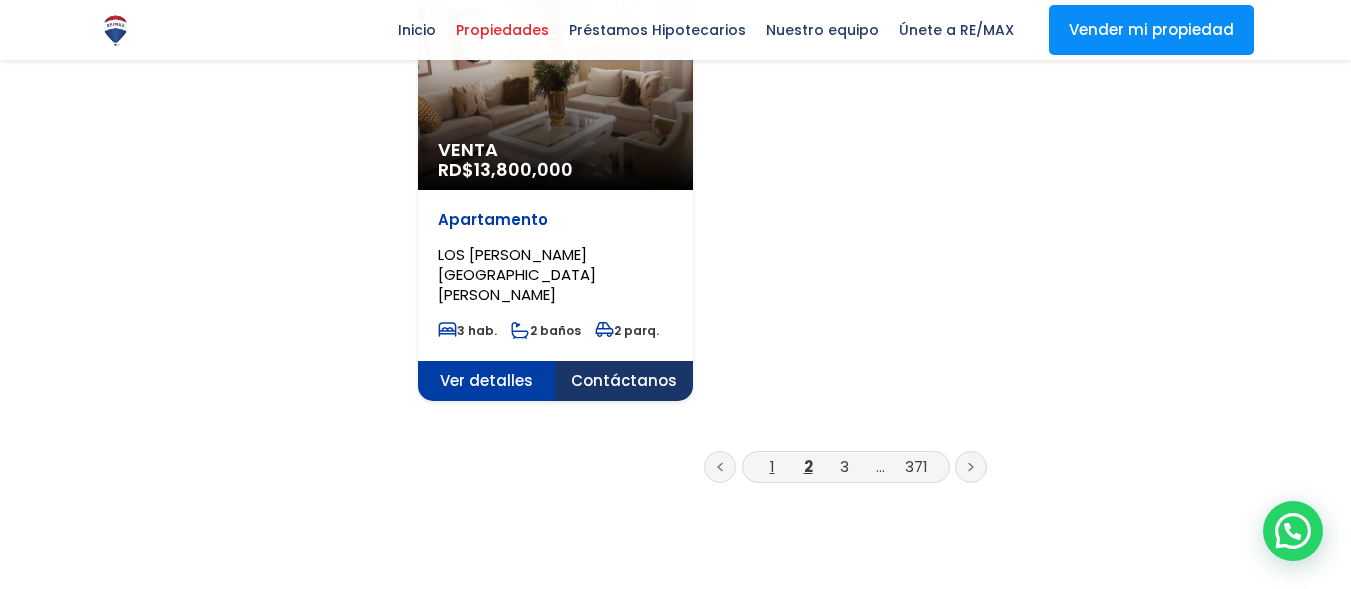 click on "1" at bounding box center [772, 466] 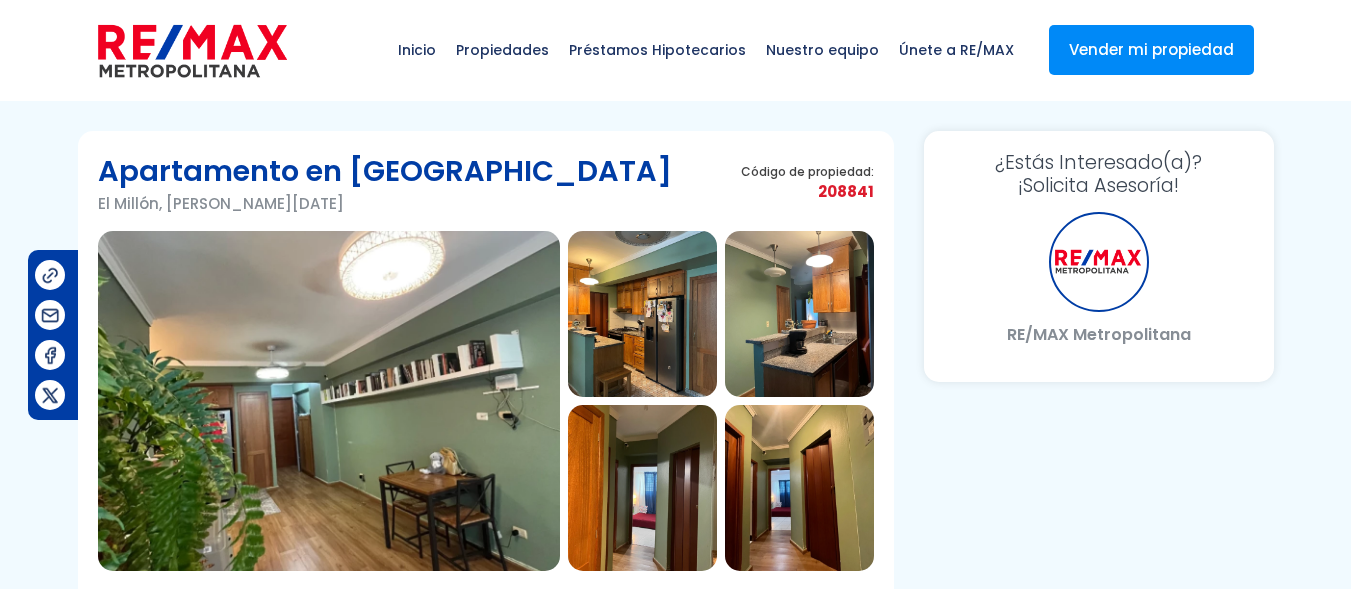 scroll, scrollTop: 0, scrollLeft: 0, axis: both 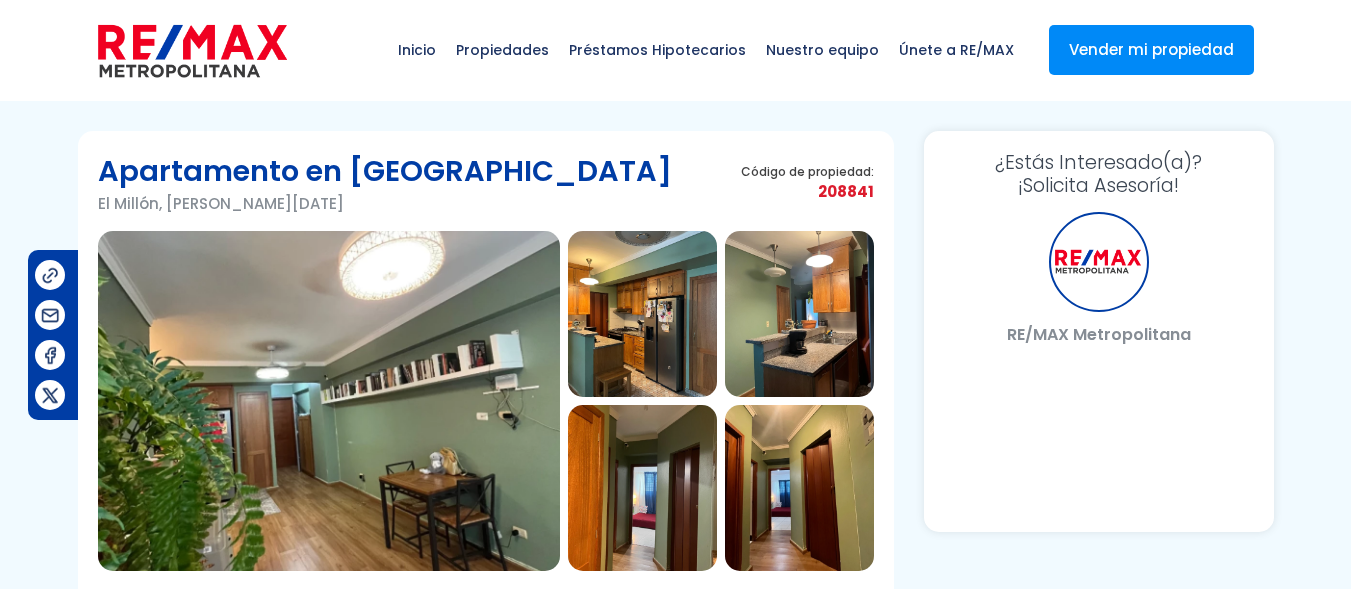 select on "DO" 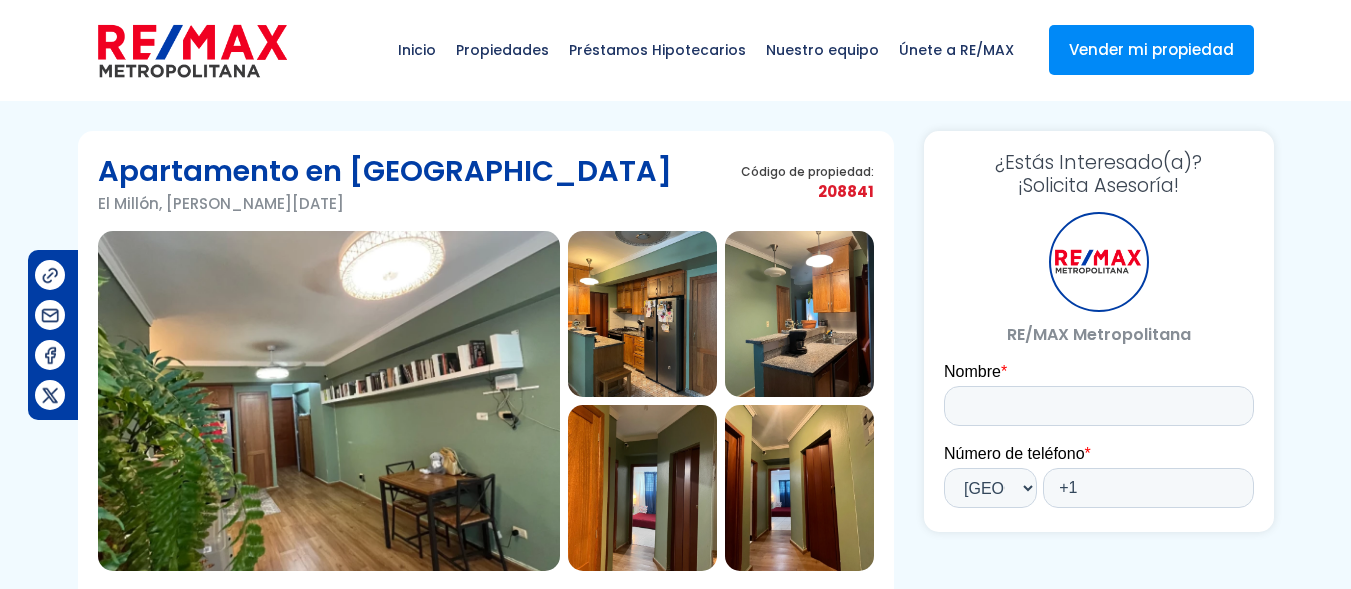 scroll, scrollTop: 0, scrollLeft: 0, axis: both 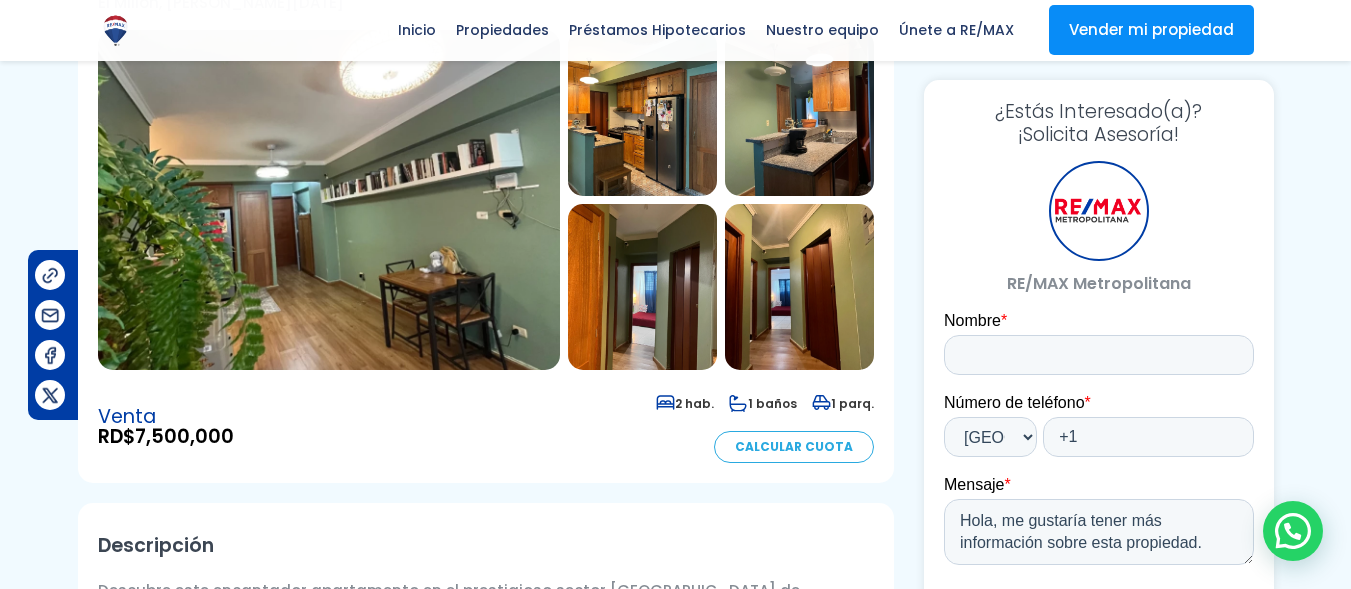 click at bounding box center (329, 200) 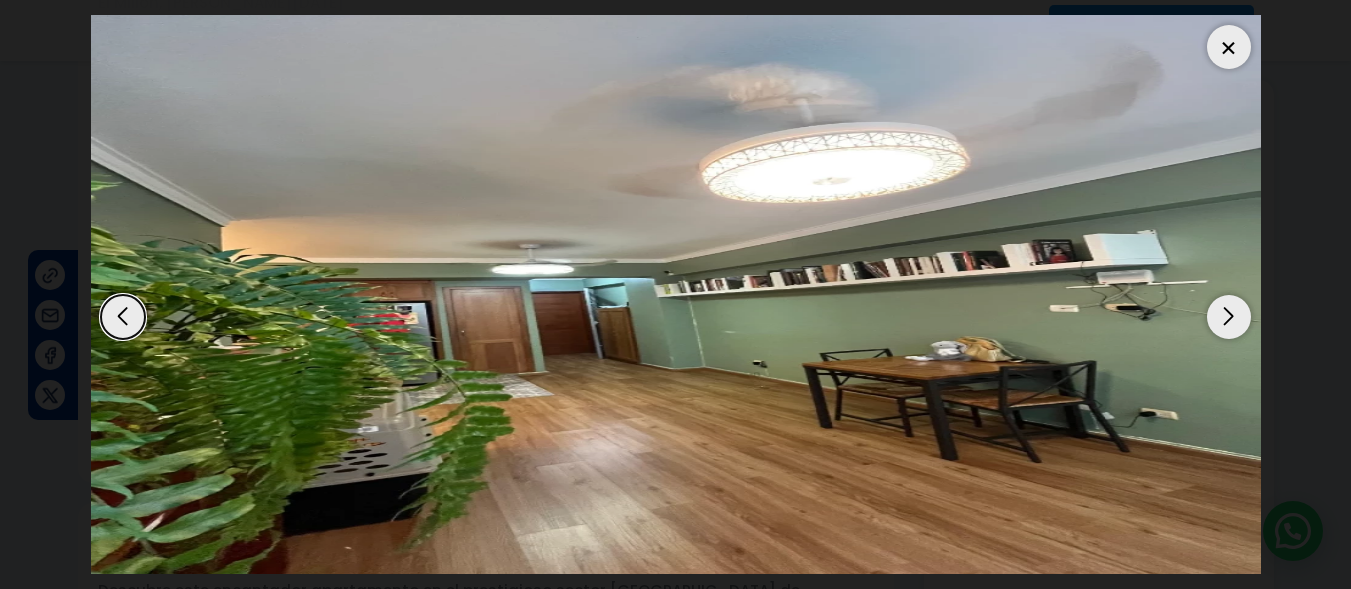 click at bounding box center (1229, 317) 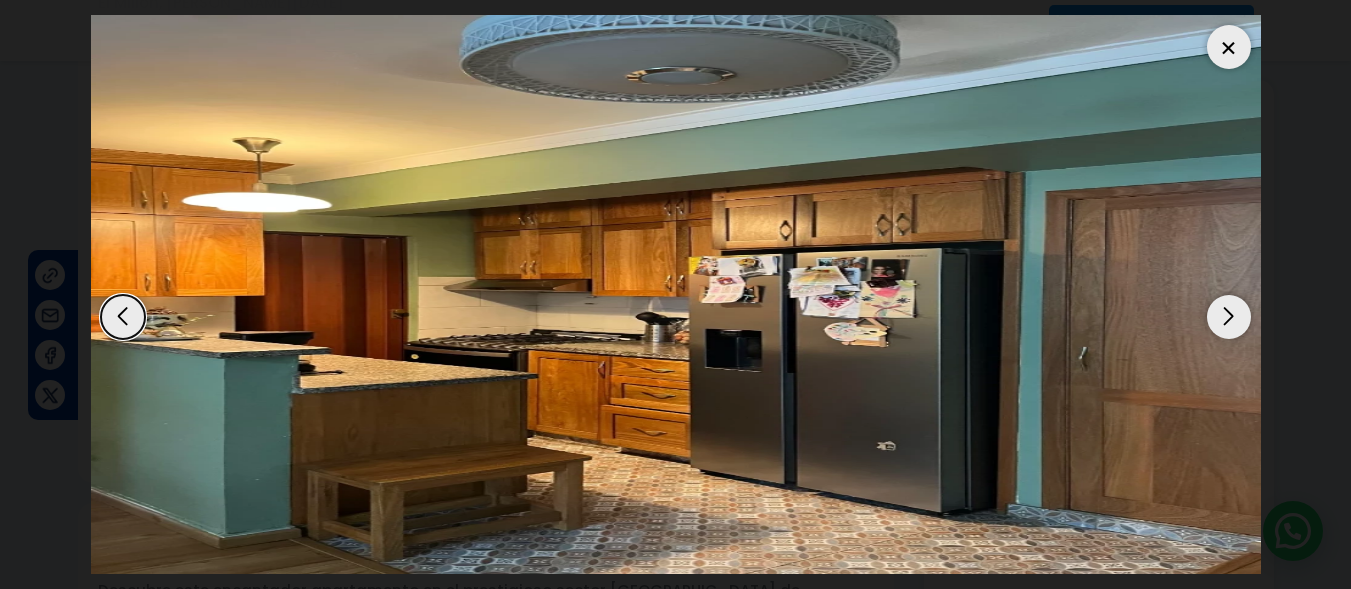 click at bounding box center (1229, 317) 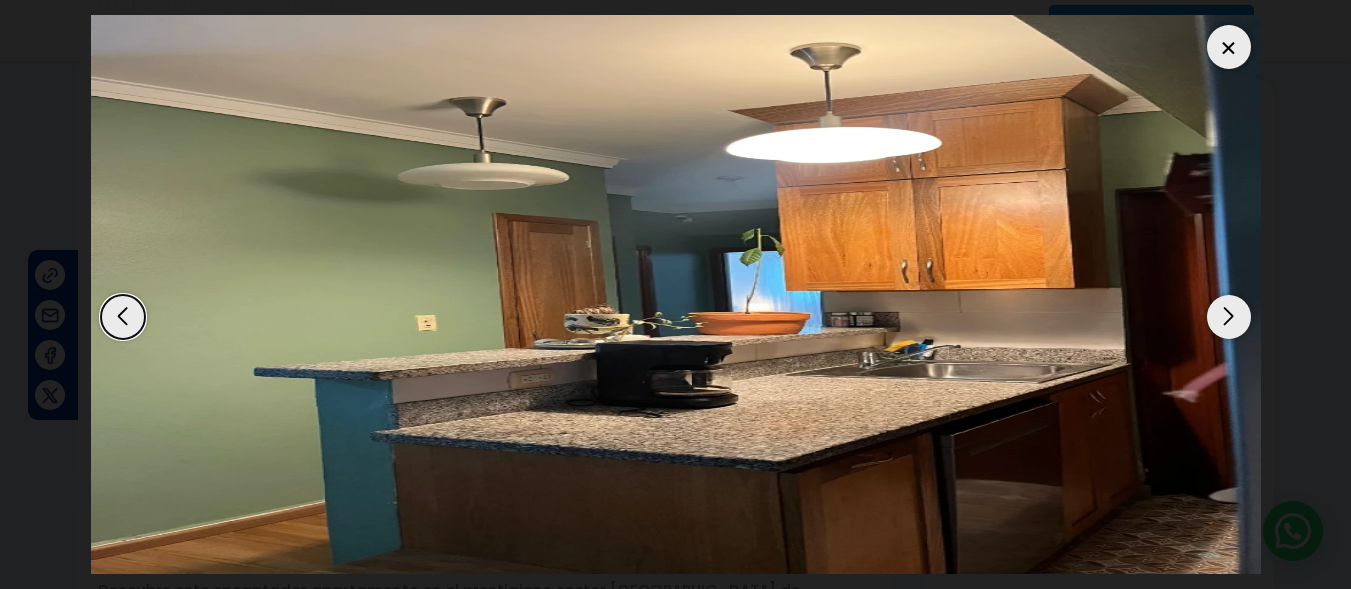 click at bounding box center [1229, 317] 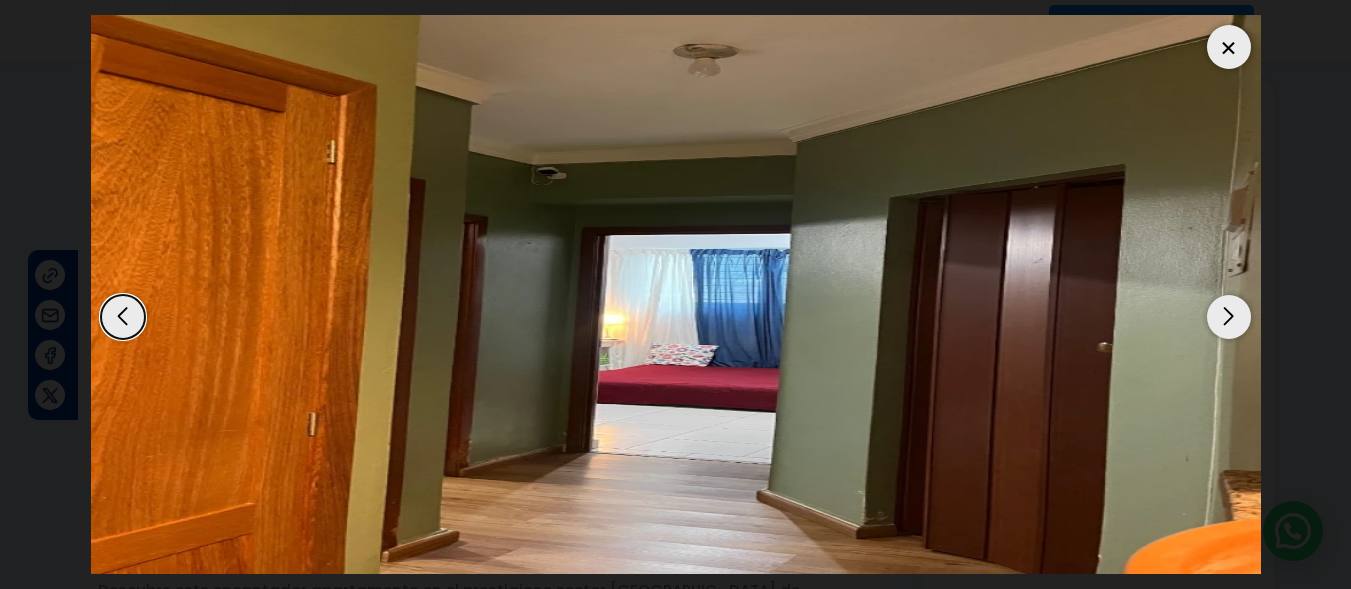 click at bounding box center [1229, 317] 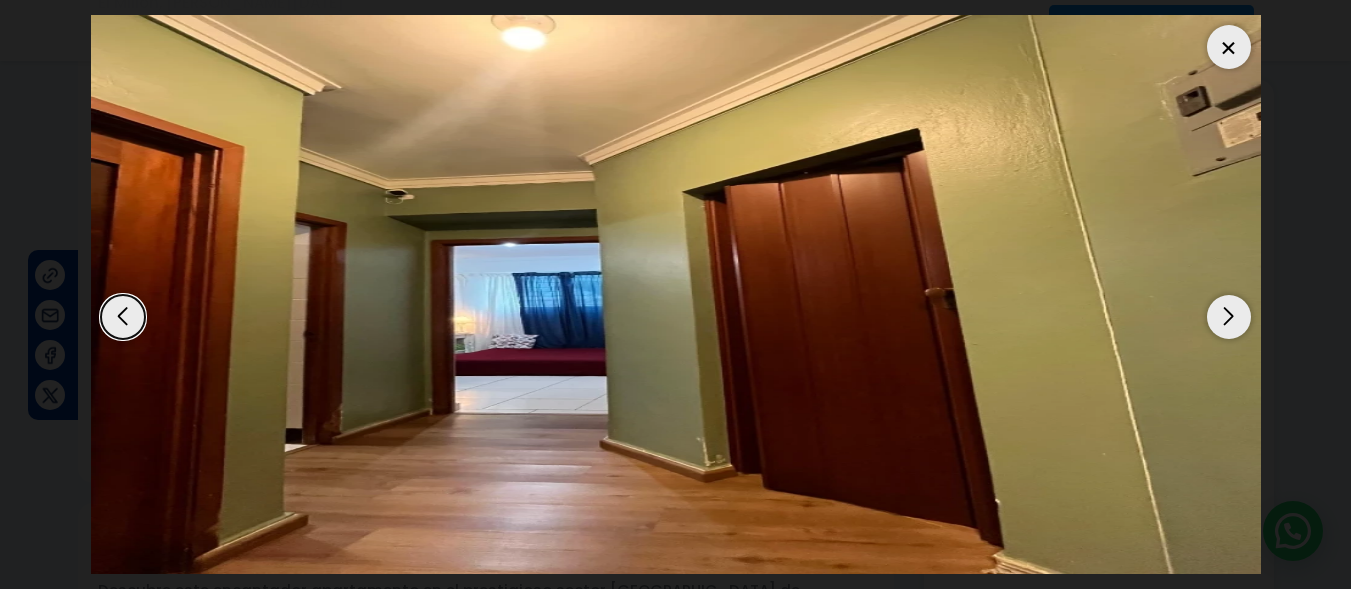 click at bounding box center (1229, 317) 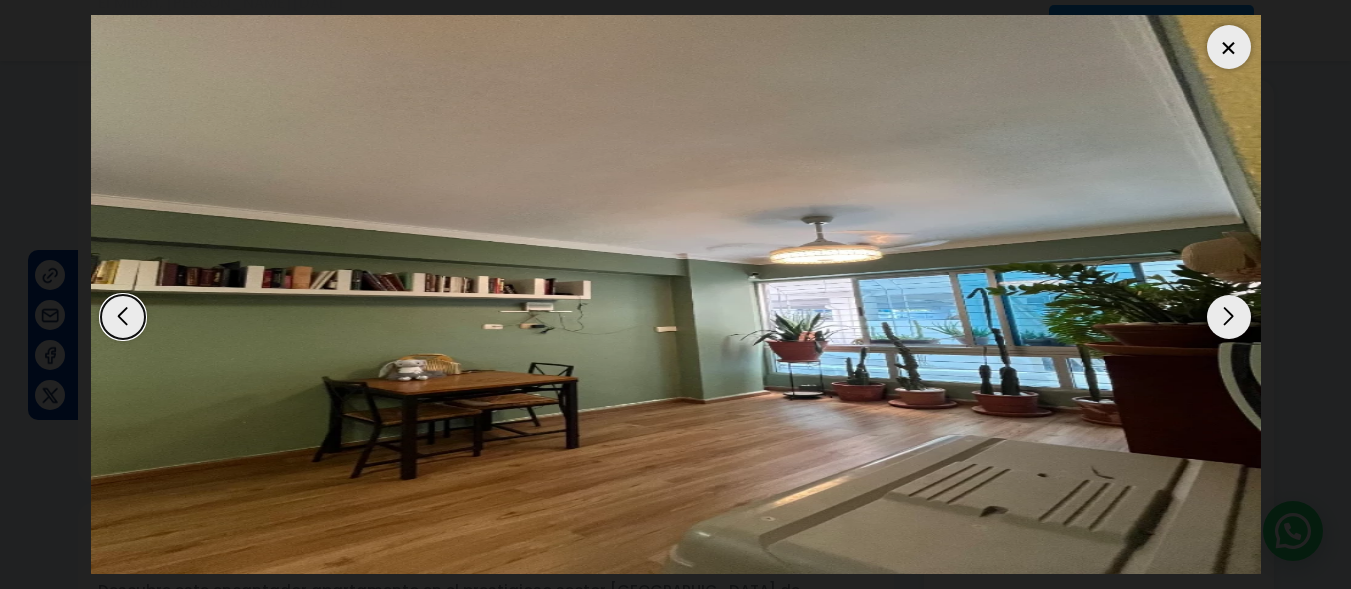 click at bounding box center (1229, 317) 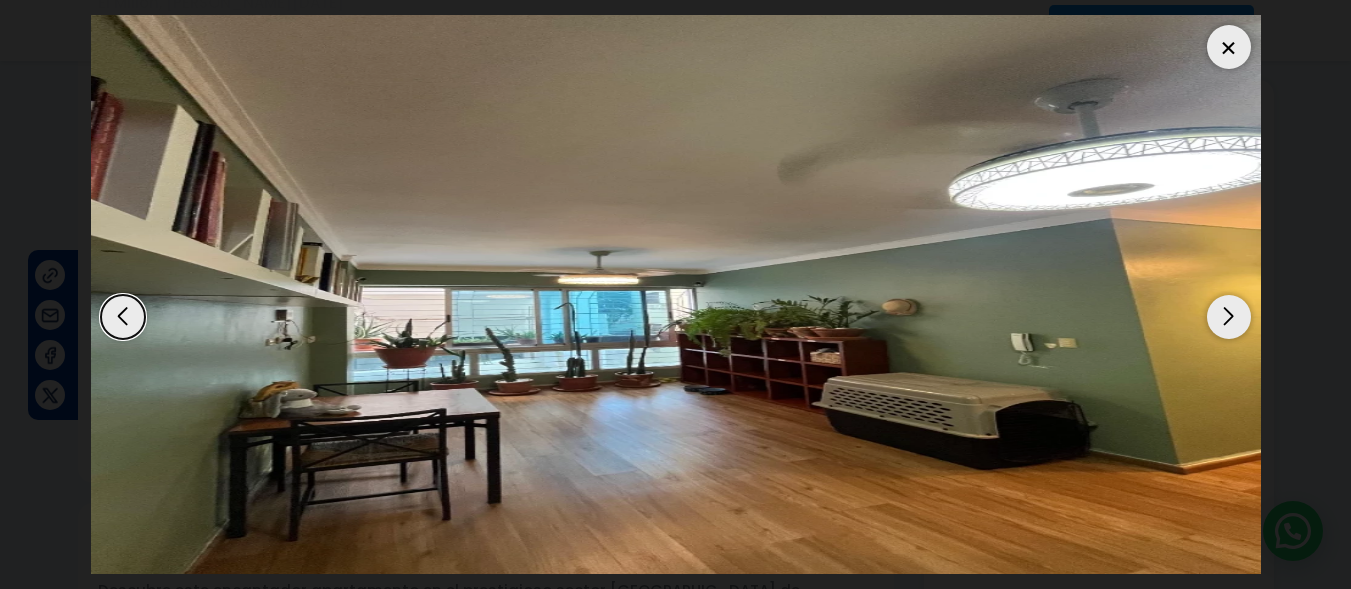 click at bounding box center [1229, 317] 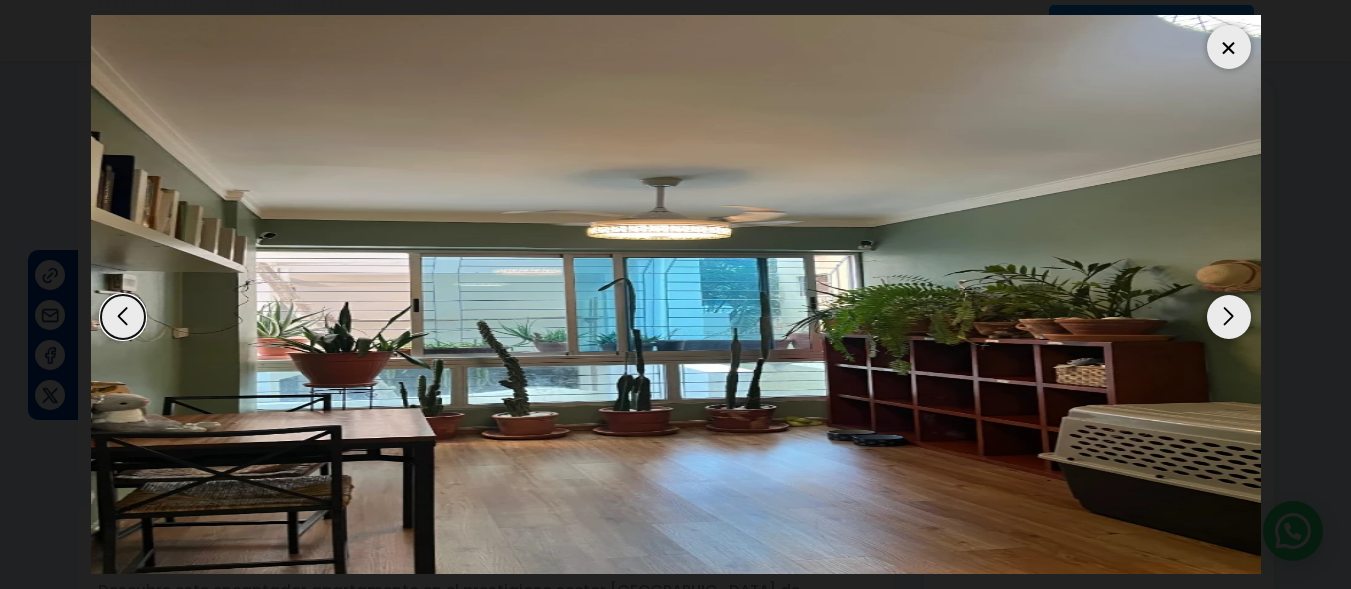 click at bounding box center (1229, 317) 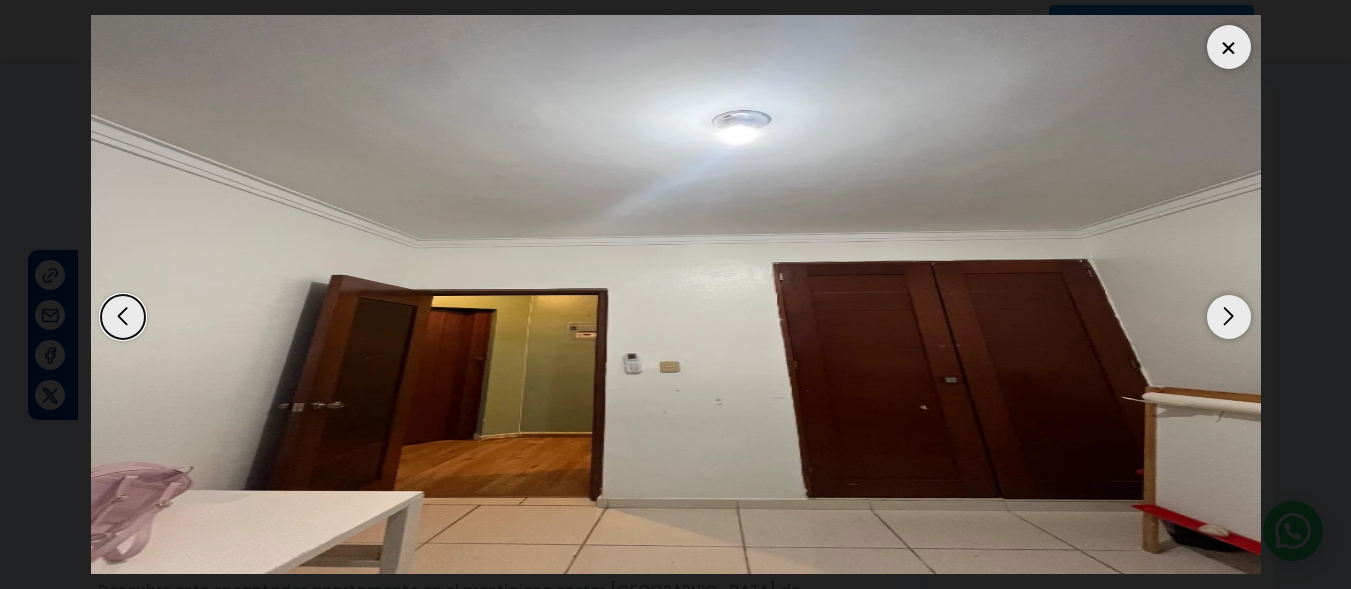 click at bounding box center [123, 317] 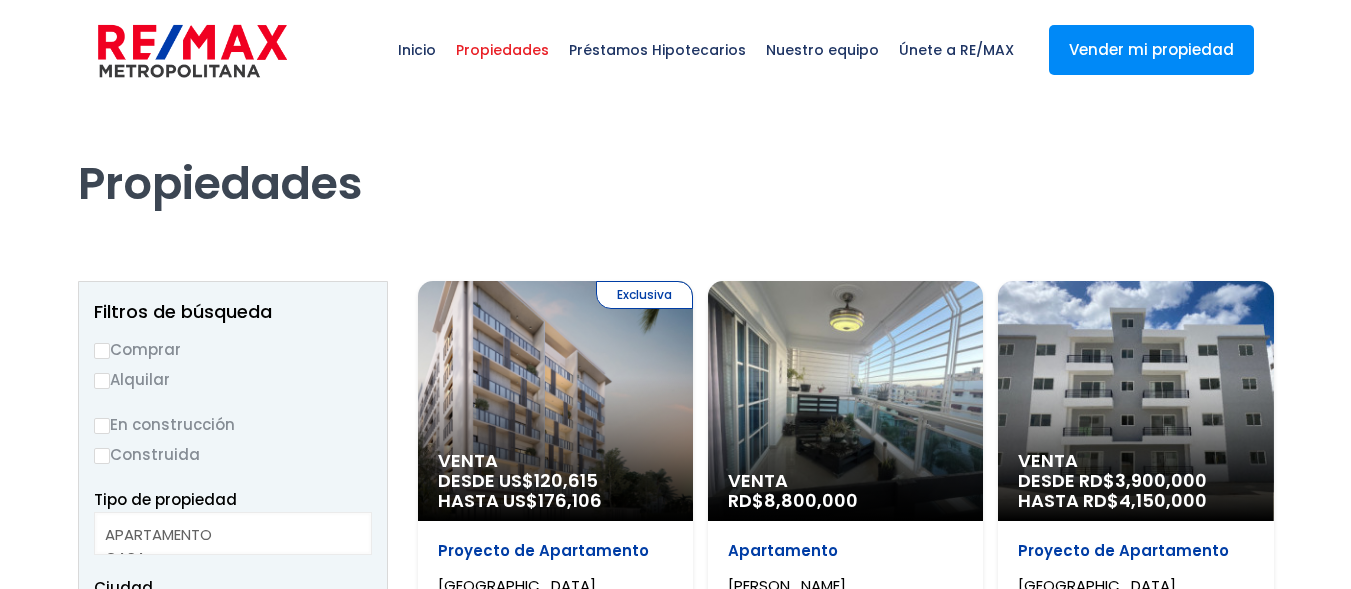 select 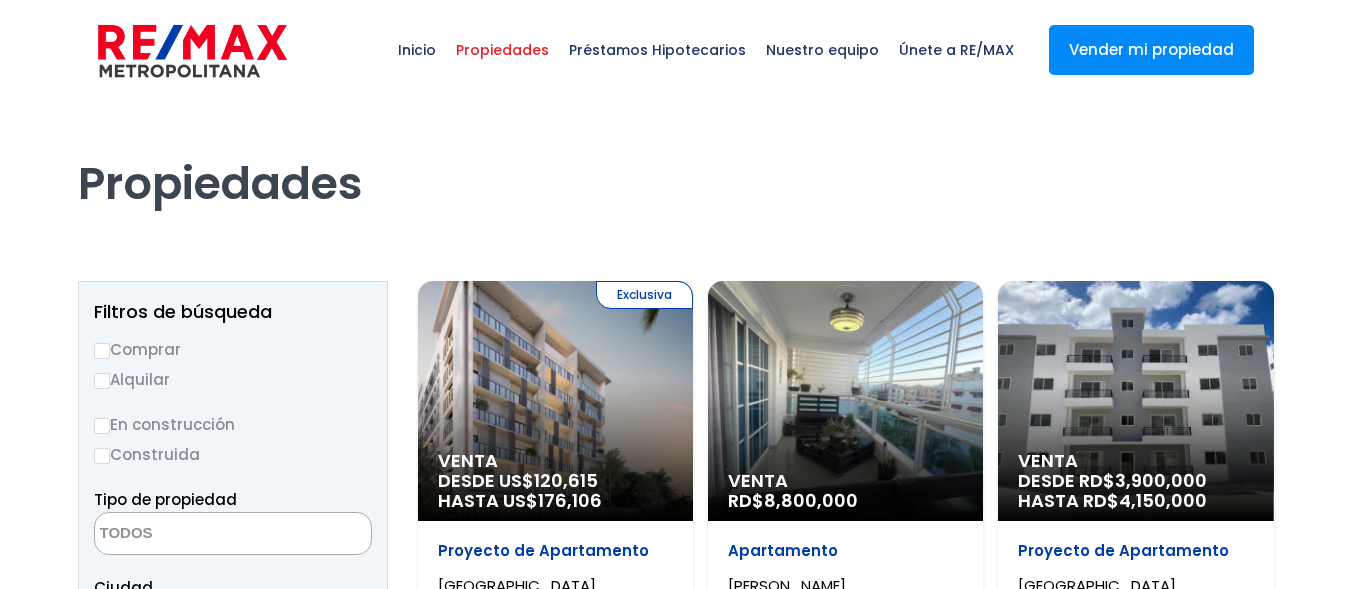 scroll, scrollTop: 0, scrollLeft: 0, axis: both 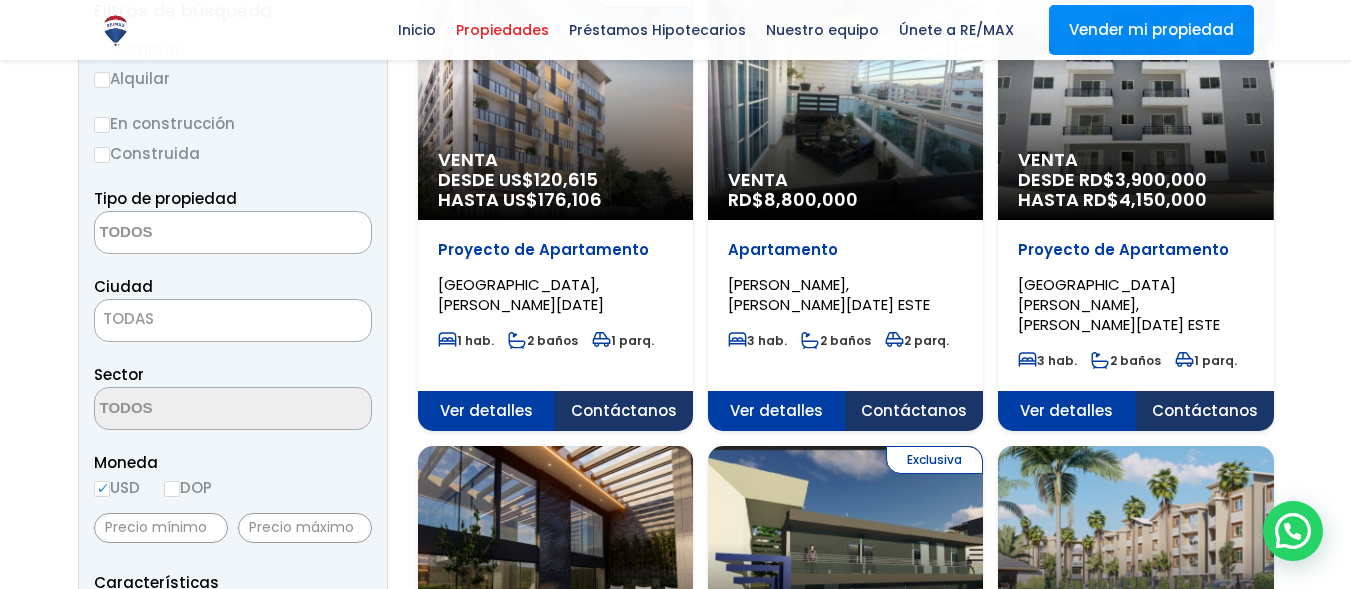 click on "Venta
RD$  8,800,000" at bounding box center (555, 100) 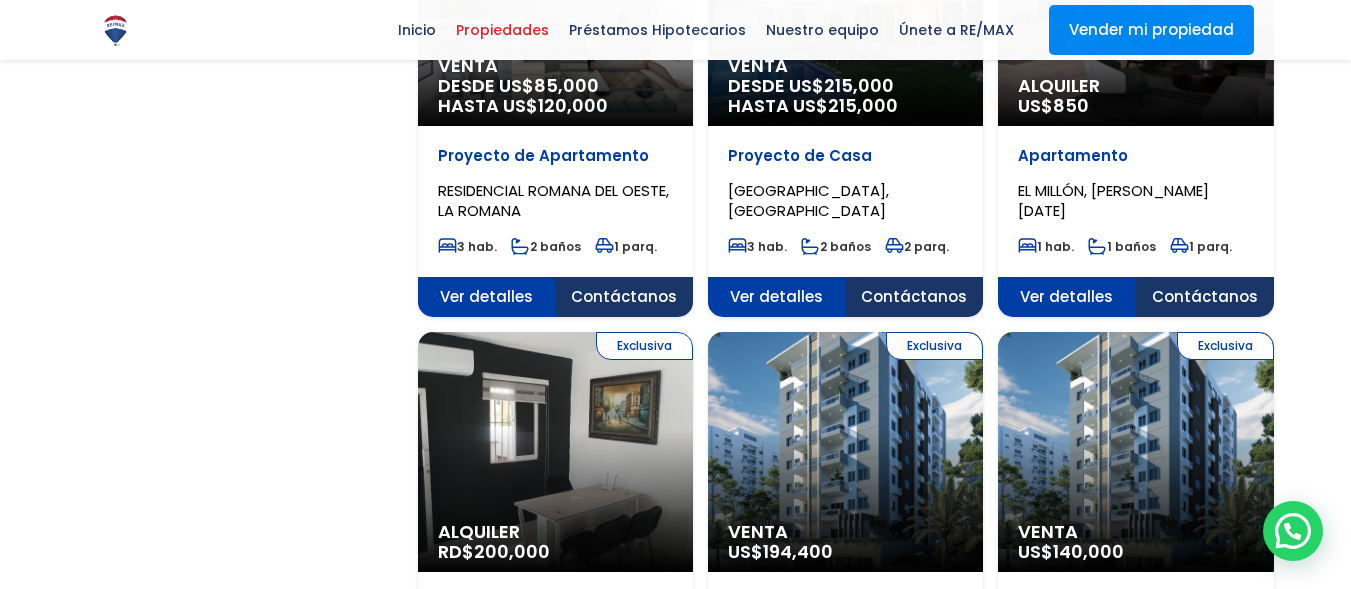 scroll, scrollTop: 1800, scrollLeft: 0, axis: vertical 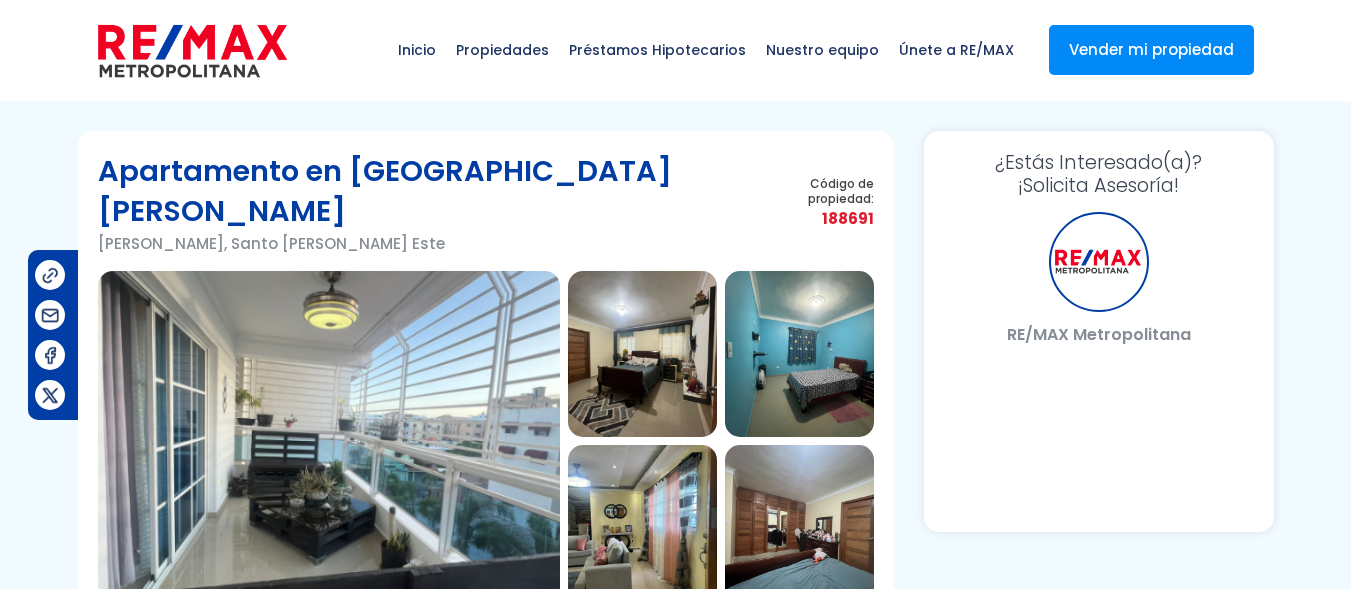 select on "DO" 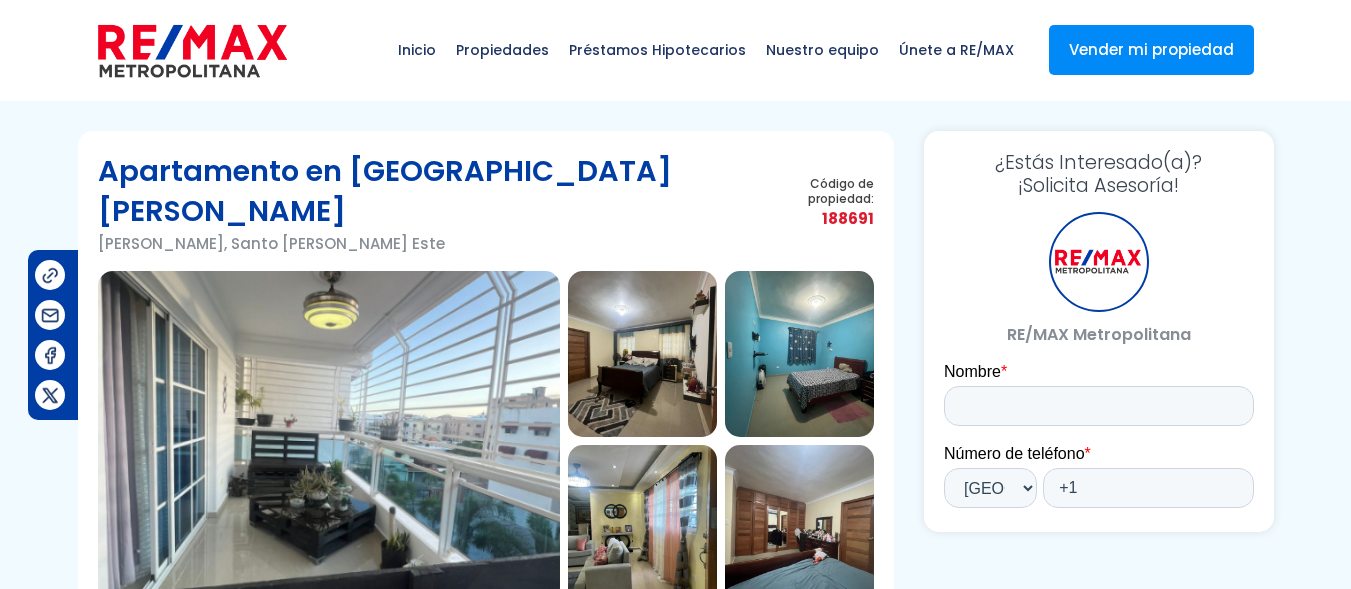 scroll, scrollTop: 0, scrollLeft: 0, axis: both 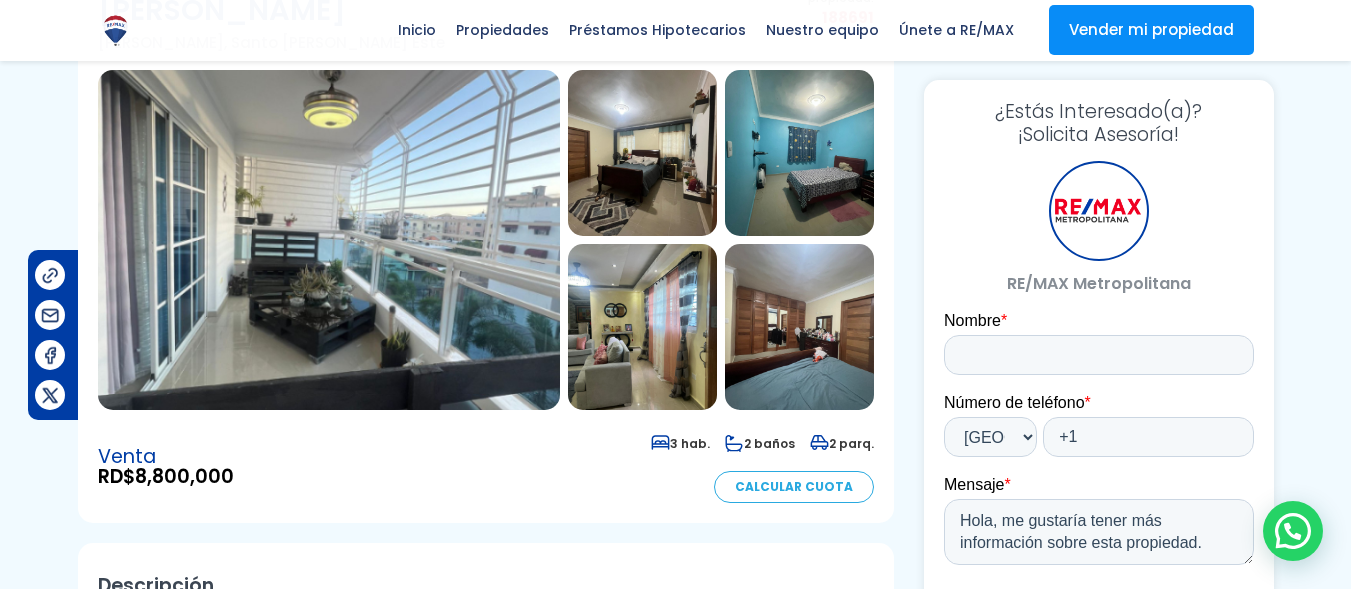 click at bounding box center [329, 240] 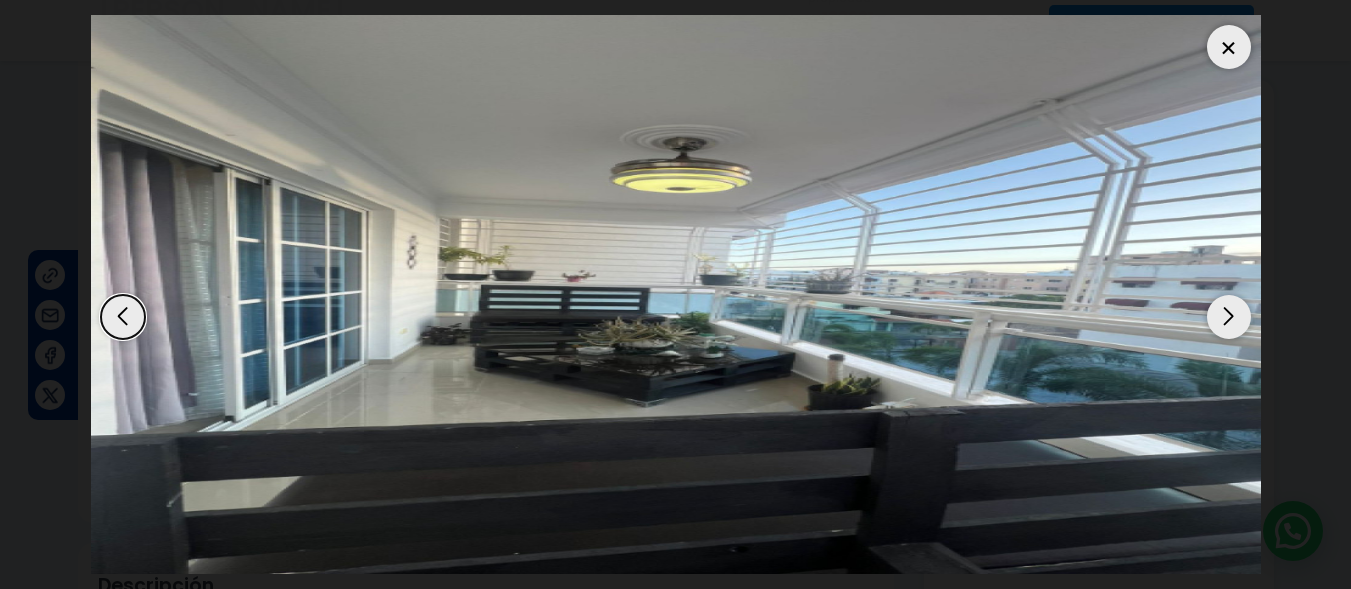 click at bounding box center (1229, 317) 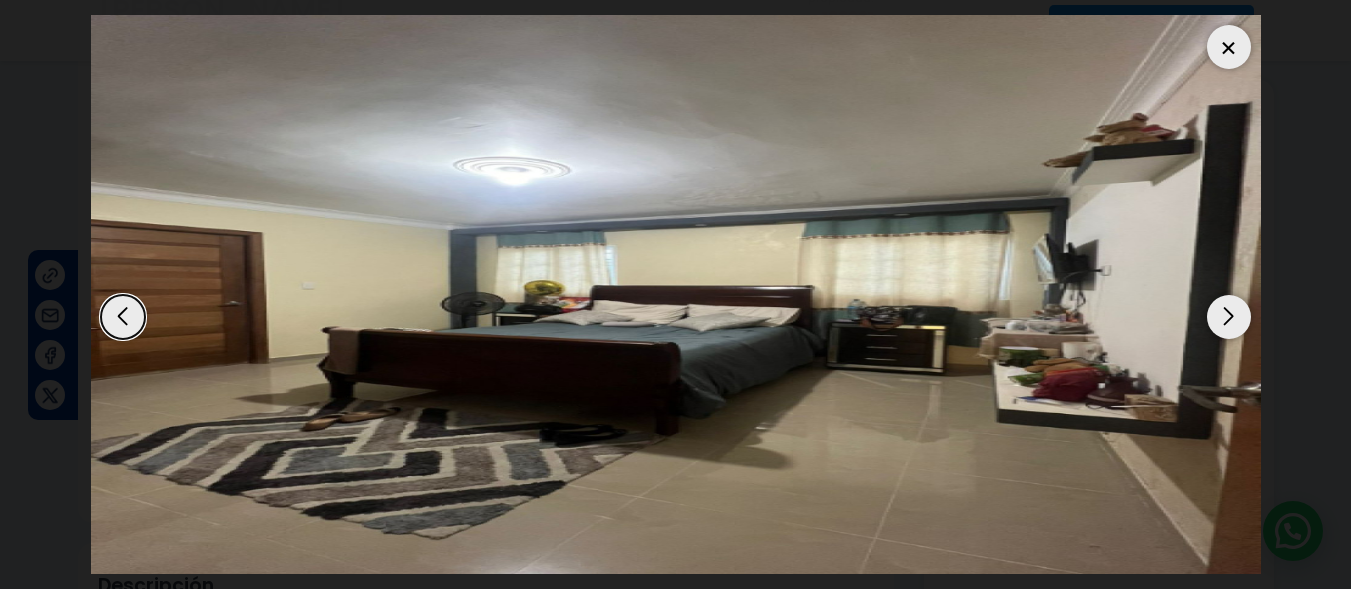 click at bounding box center [1229, 317] 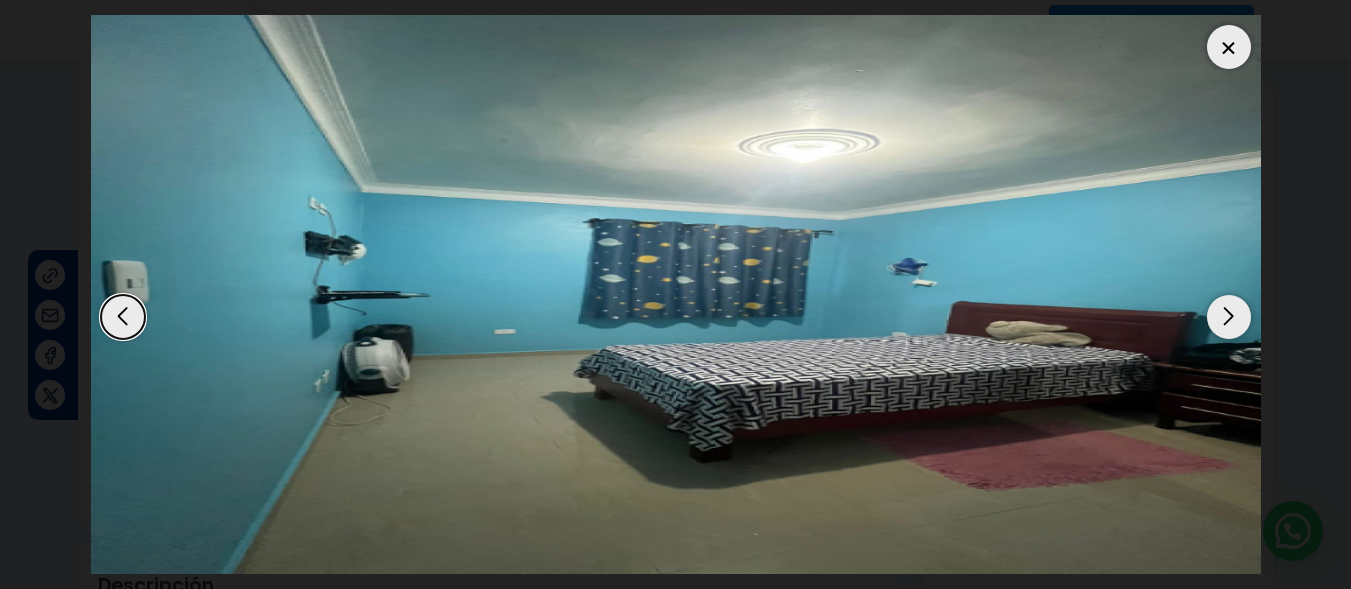 click at bounding box center (1229, 317) 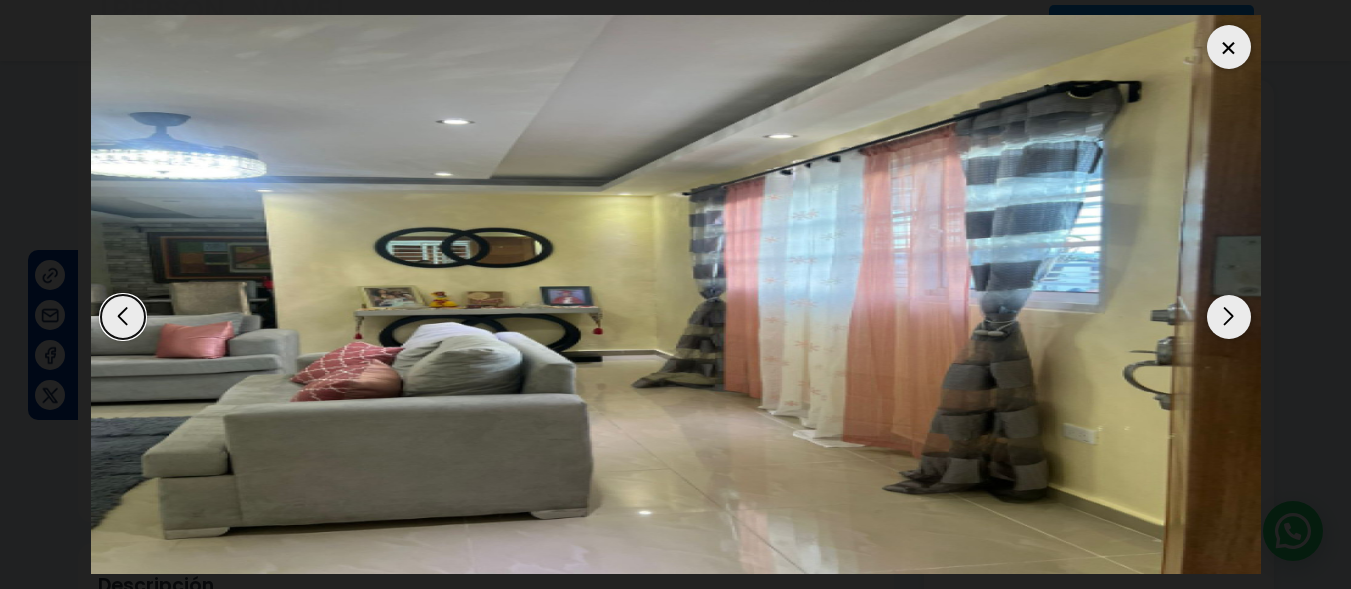 click at bounding box center [1229, 317] 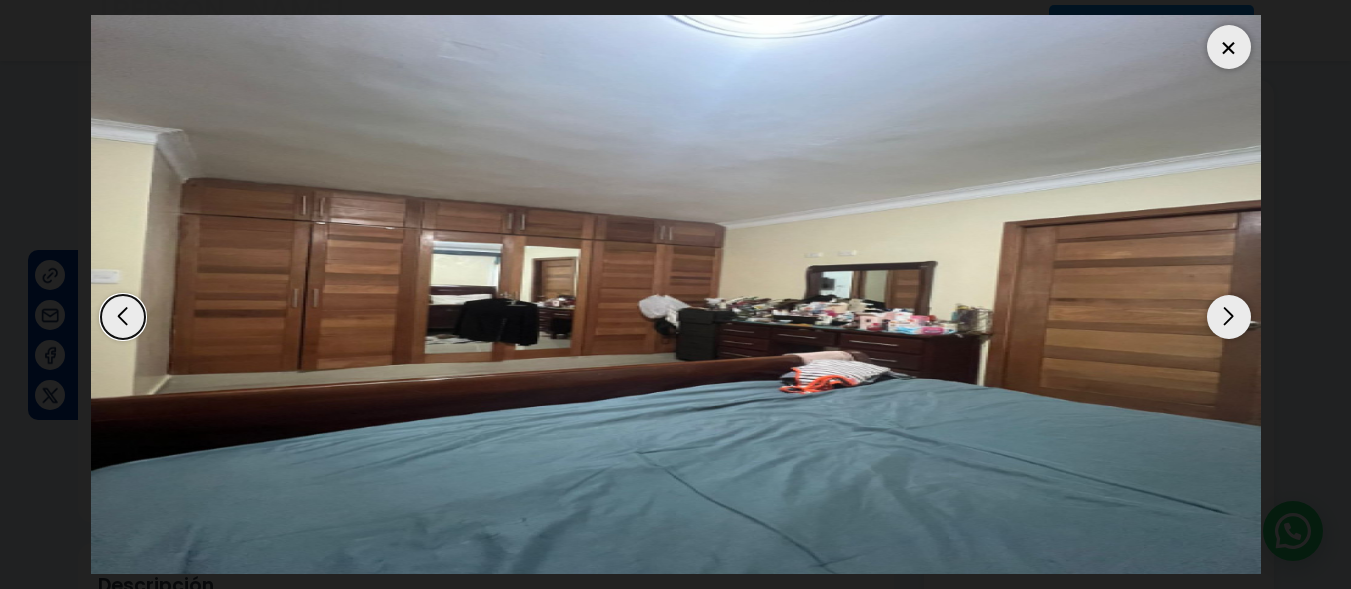 click at bounding box center [1229, 317] 